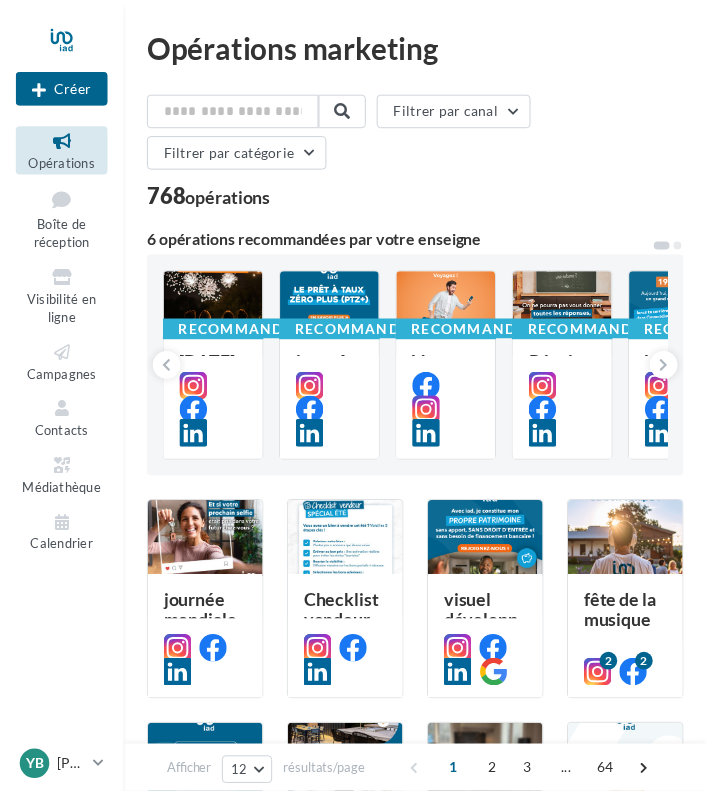 scroll, scrollTop: 0, scrollLeft: 0, axis: both 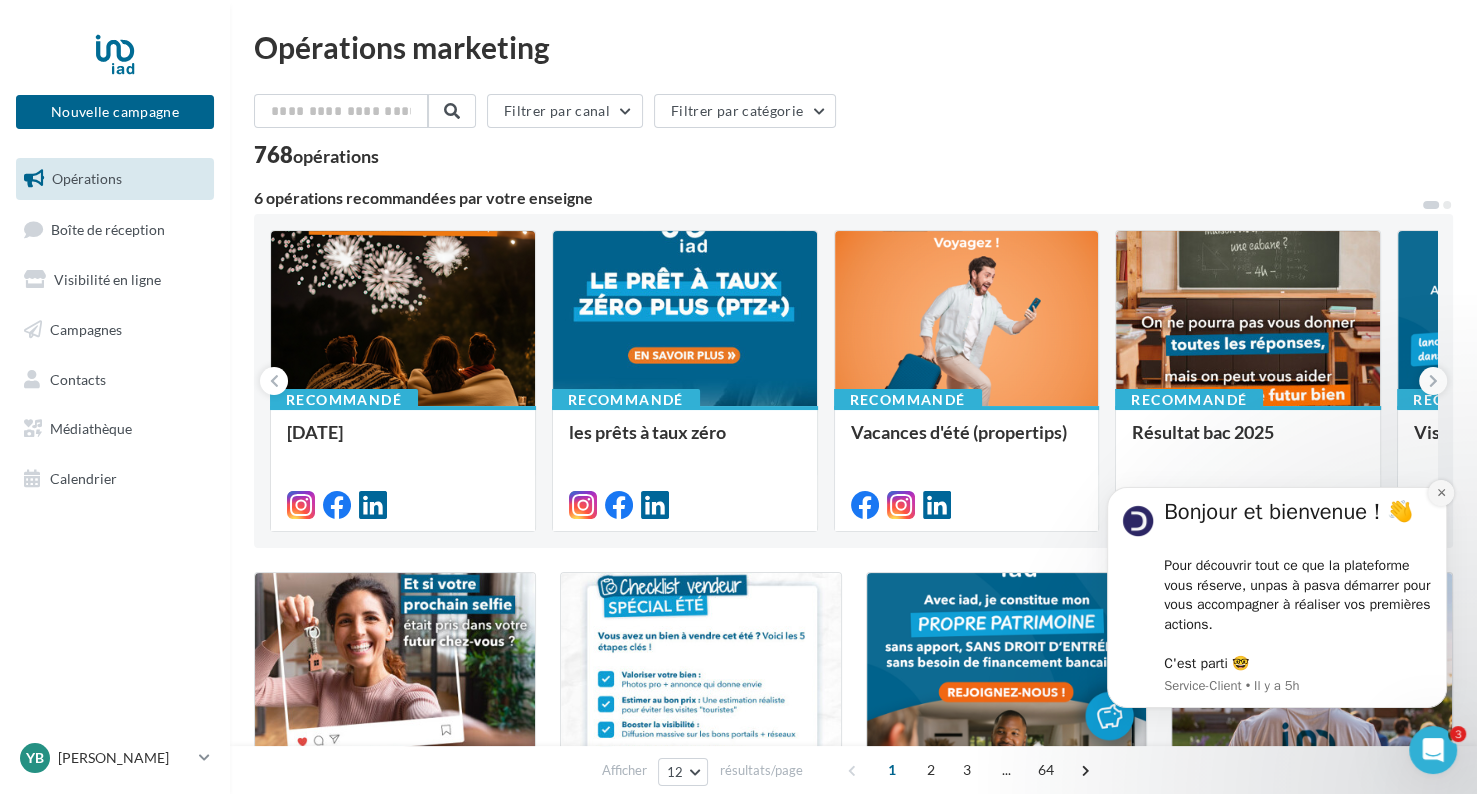 click 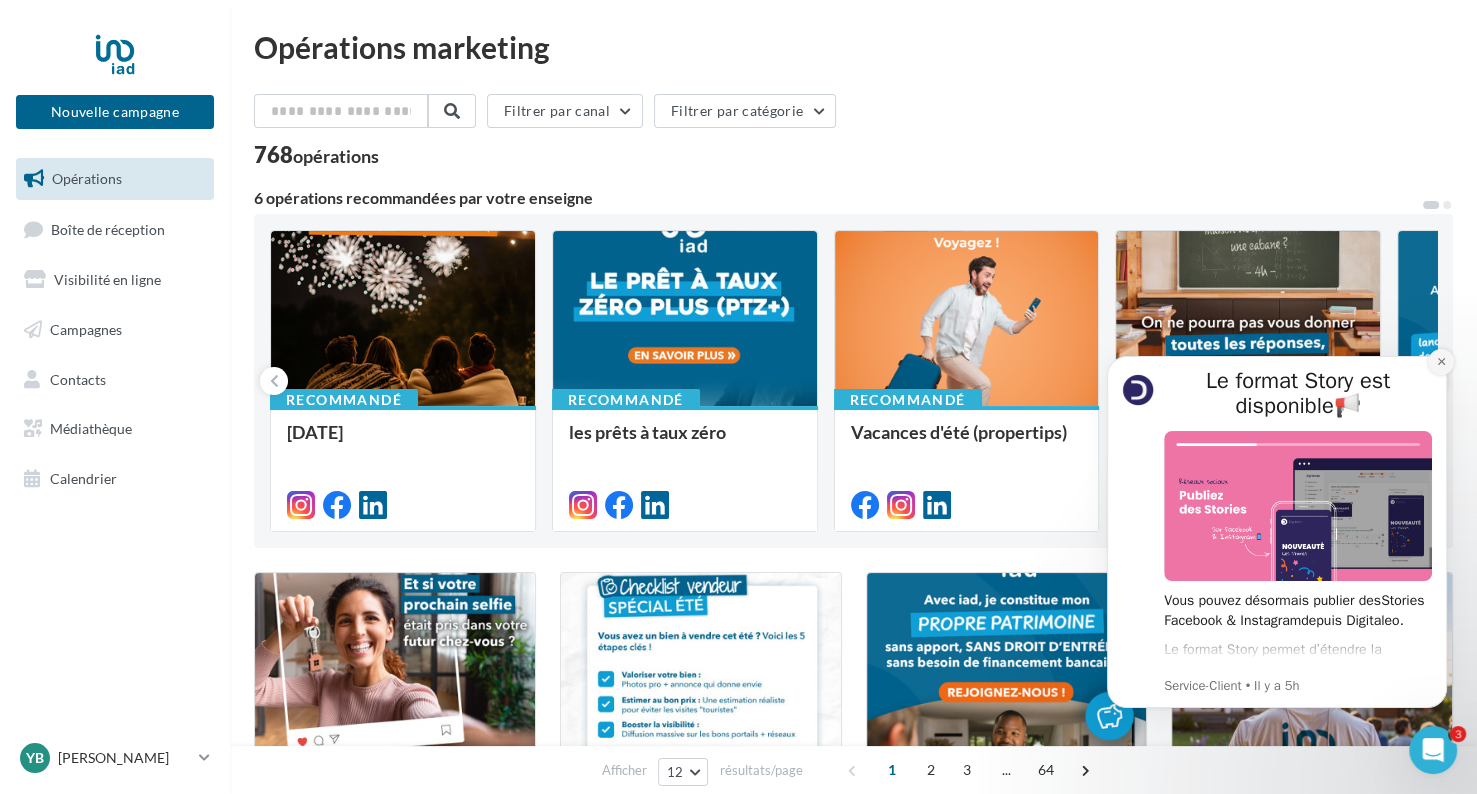 click 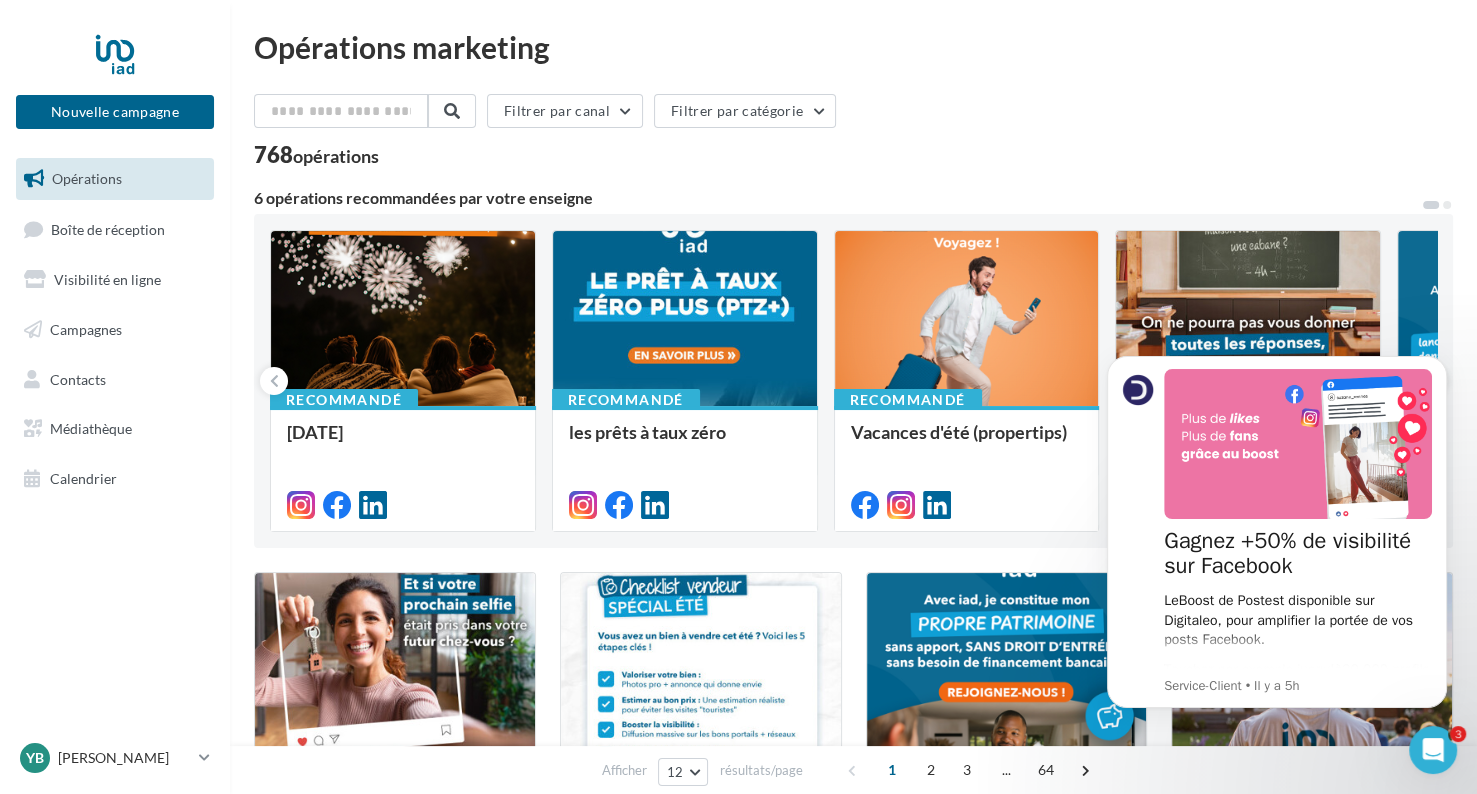 click 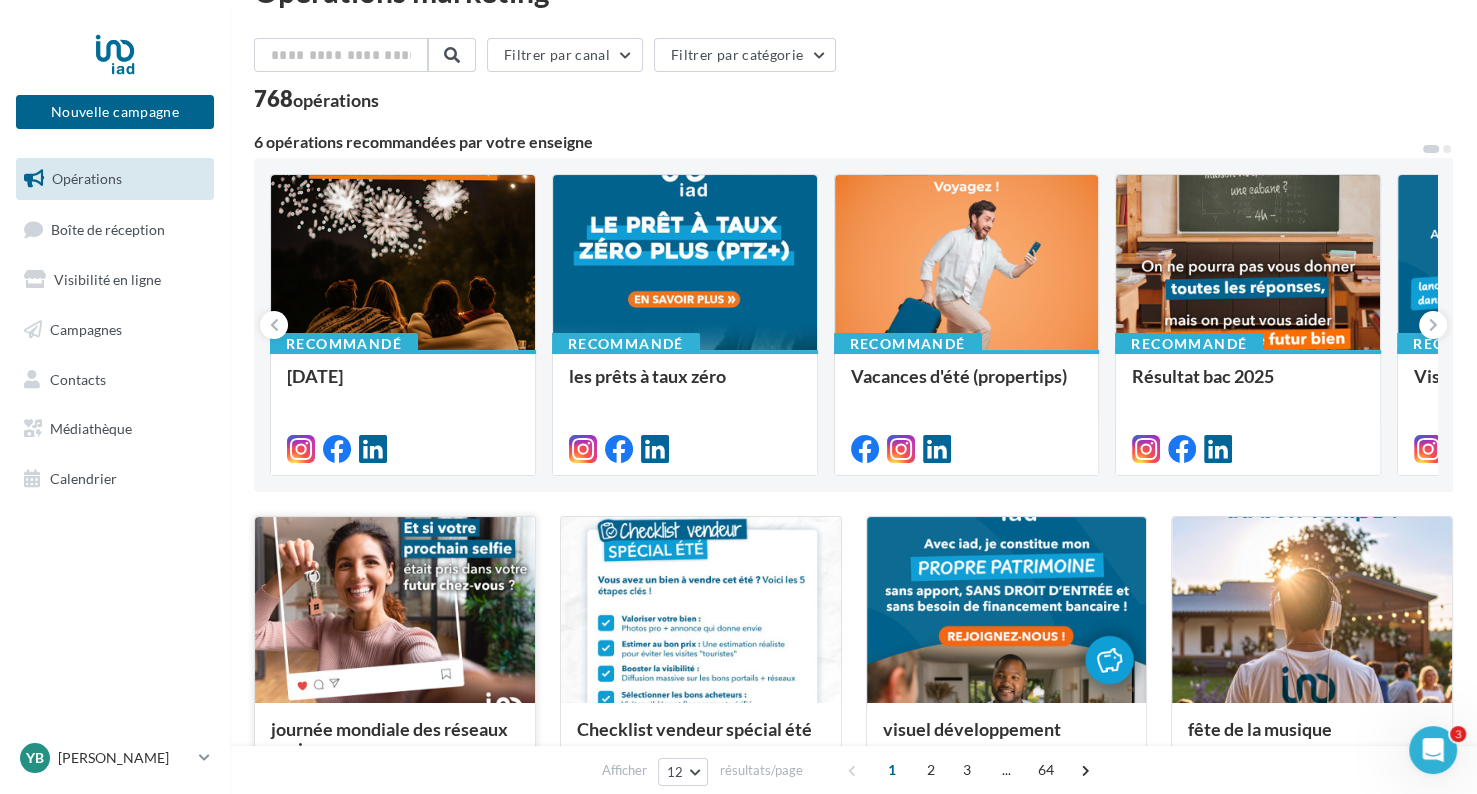 scroll, scrollTop: 52, scrollLeft: 0, axis: vertical 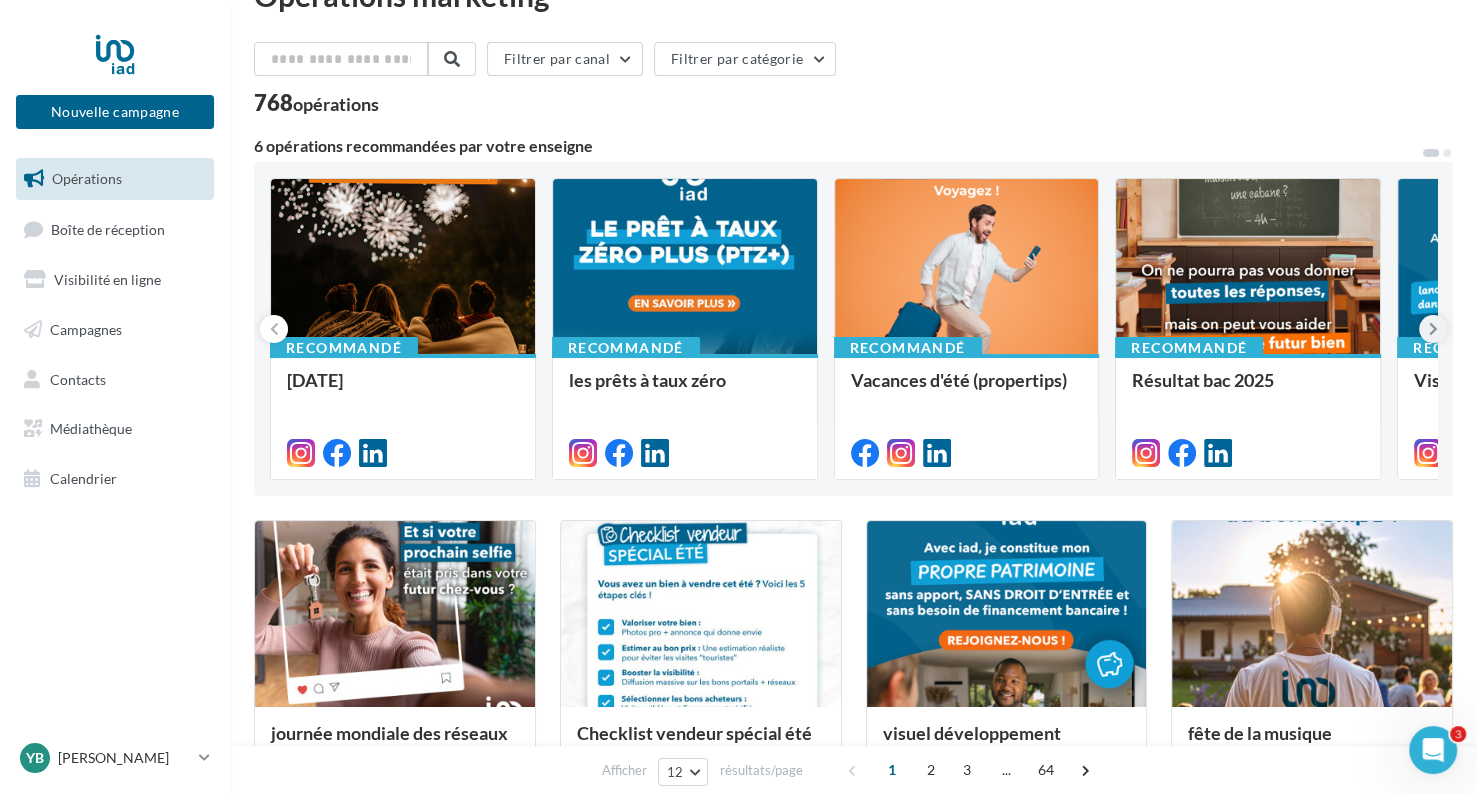 click at bounding box center [1433, 329] 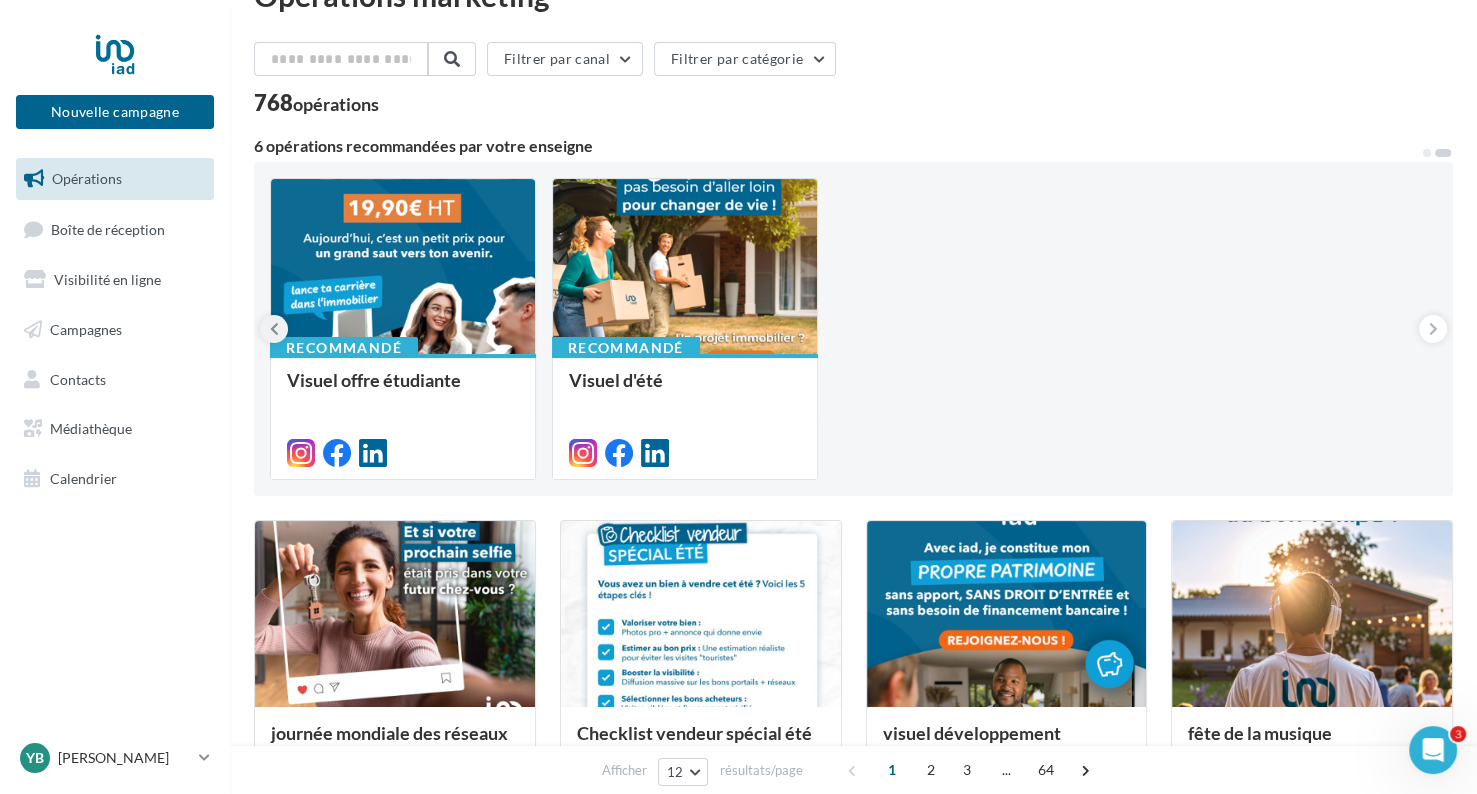 click at bounding box center [274, 329] 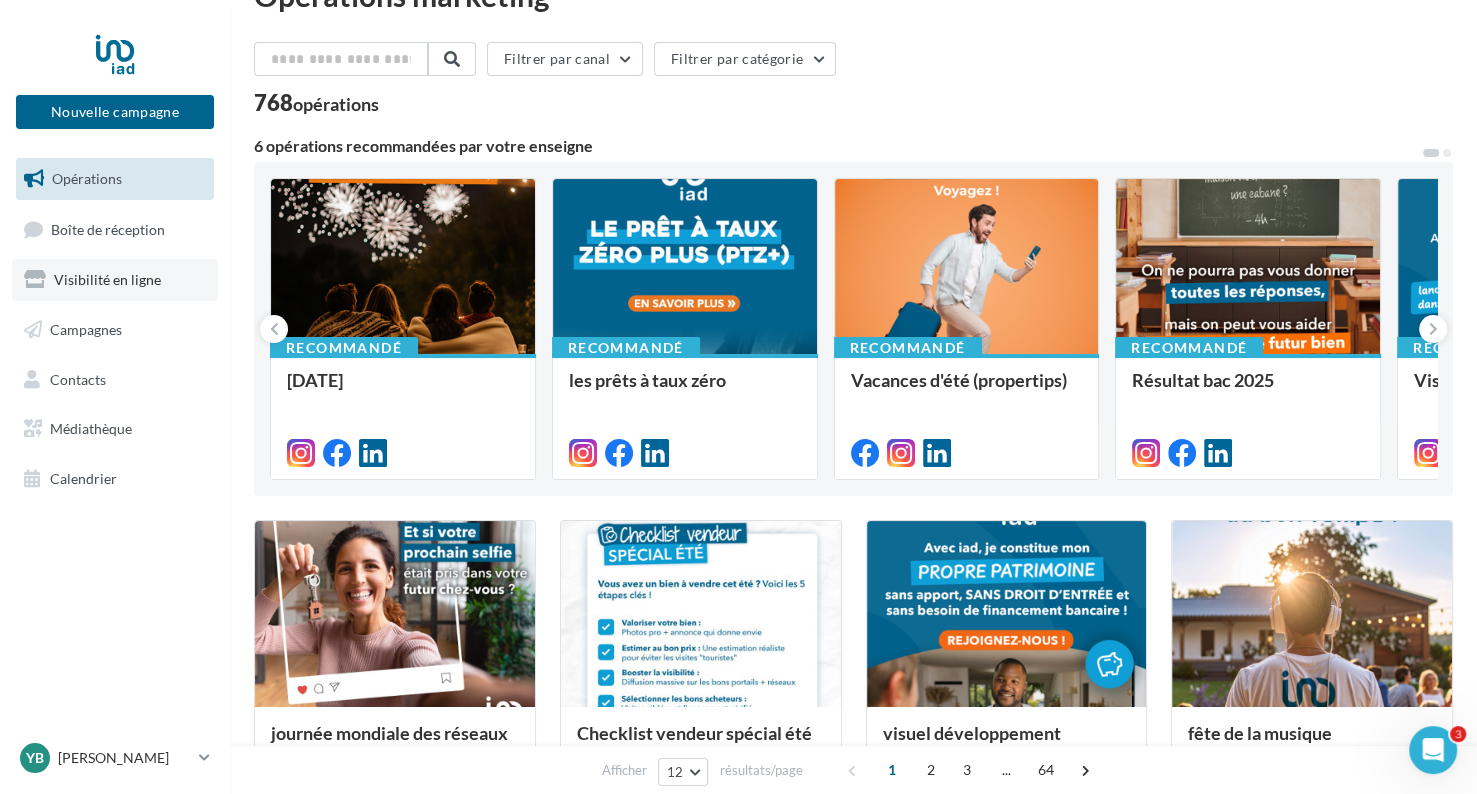 type 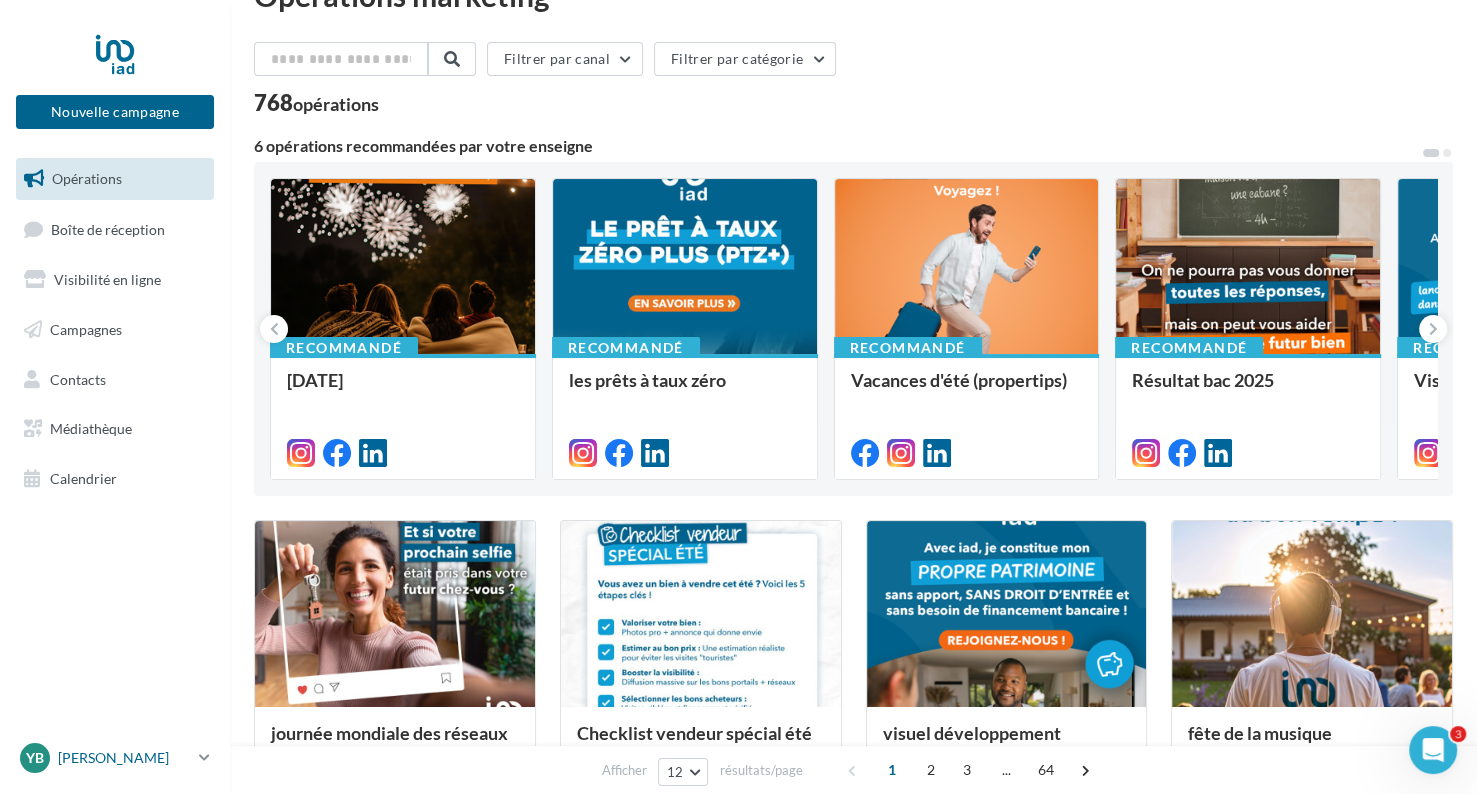 click on "[PERSON_NAME]" at bounding box center [124, 758] 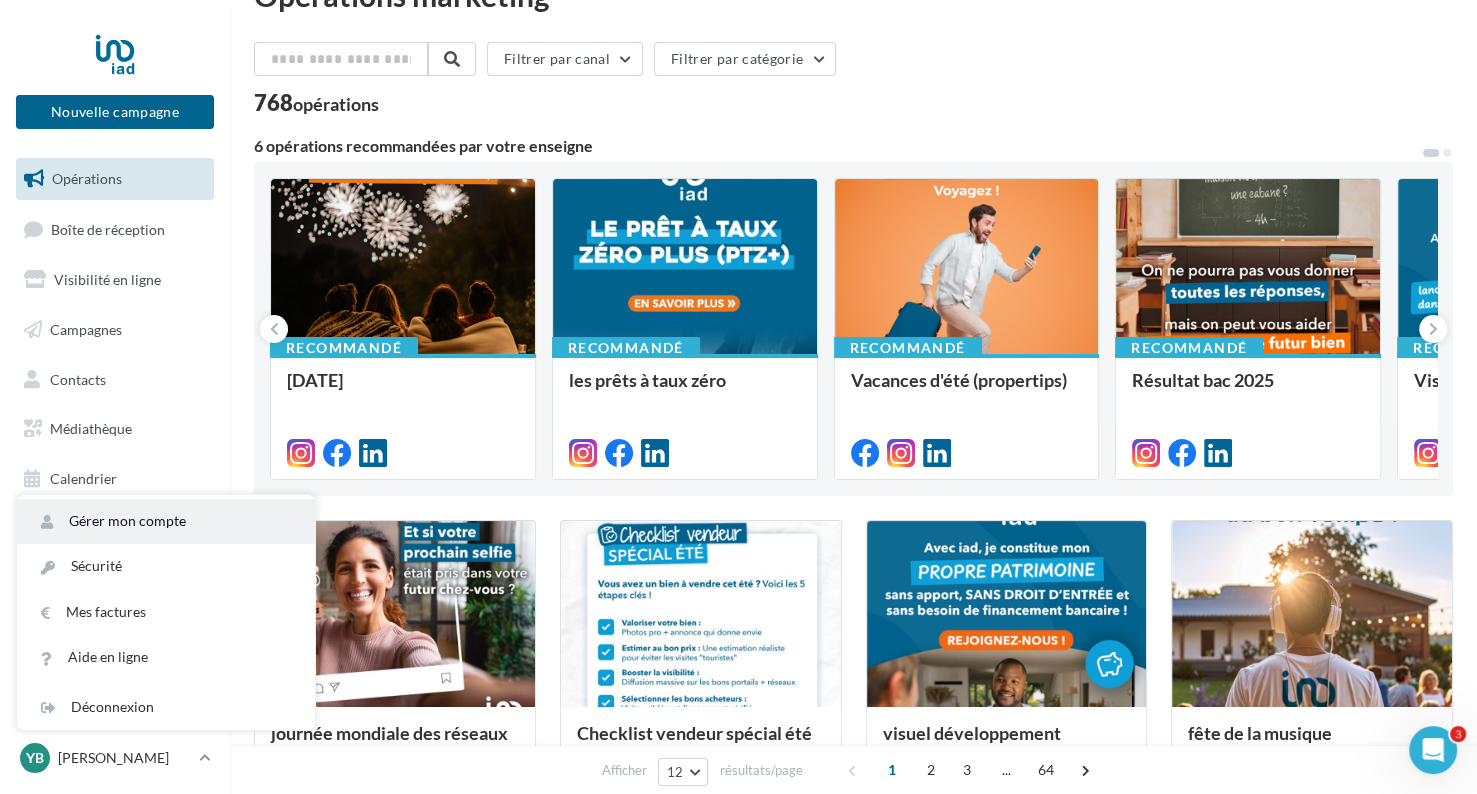 click on "Gérer mon compte" at bounding box center (166, 521) 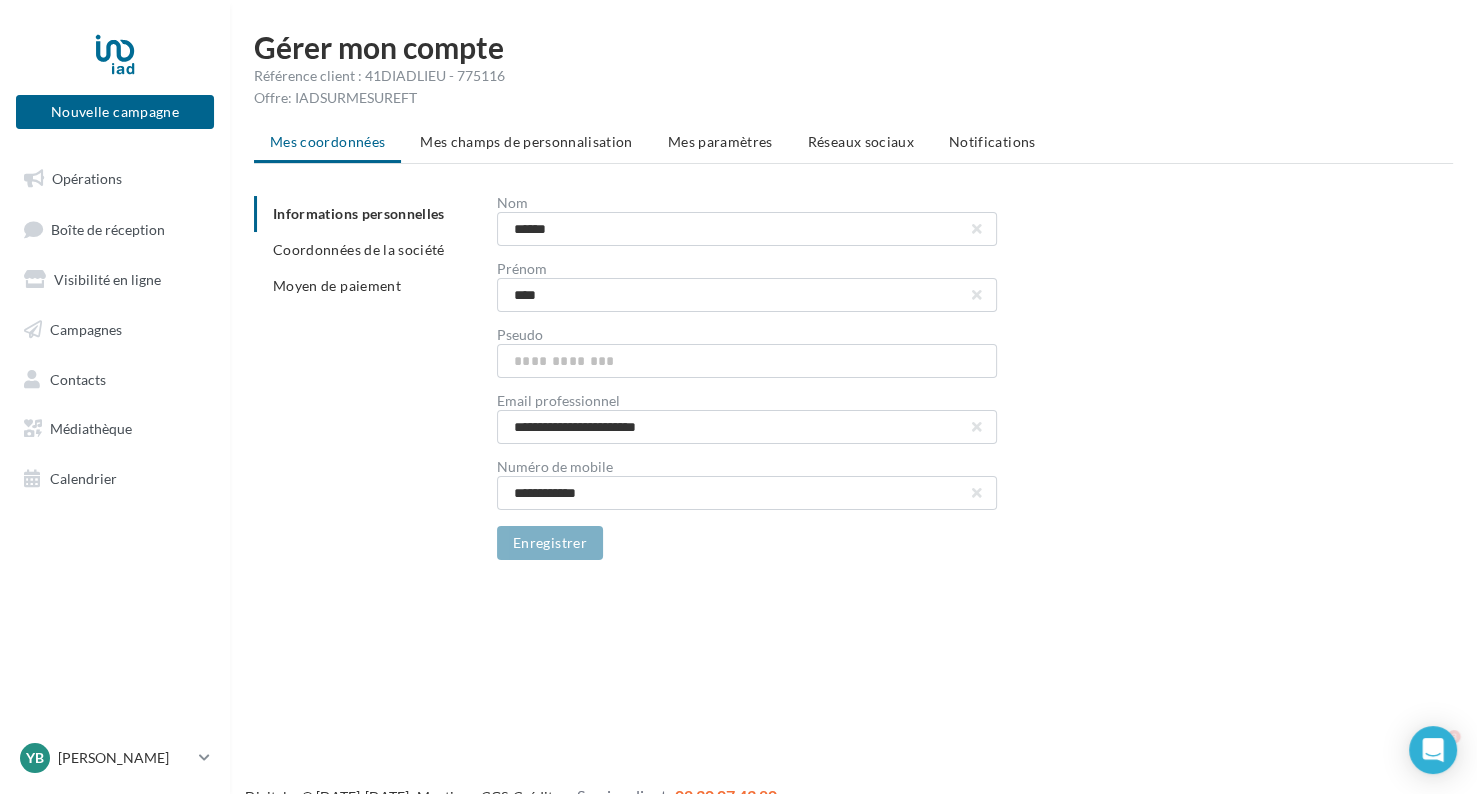 scroll, scrollTop: 0, scrollLeft: 0, axis: both 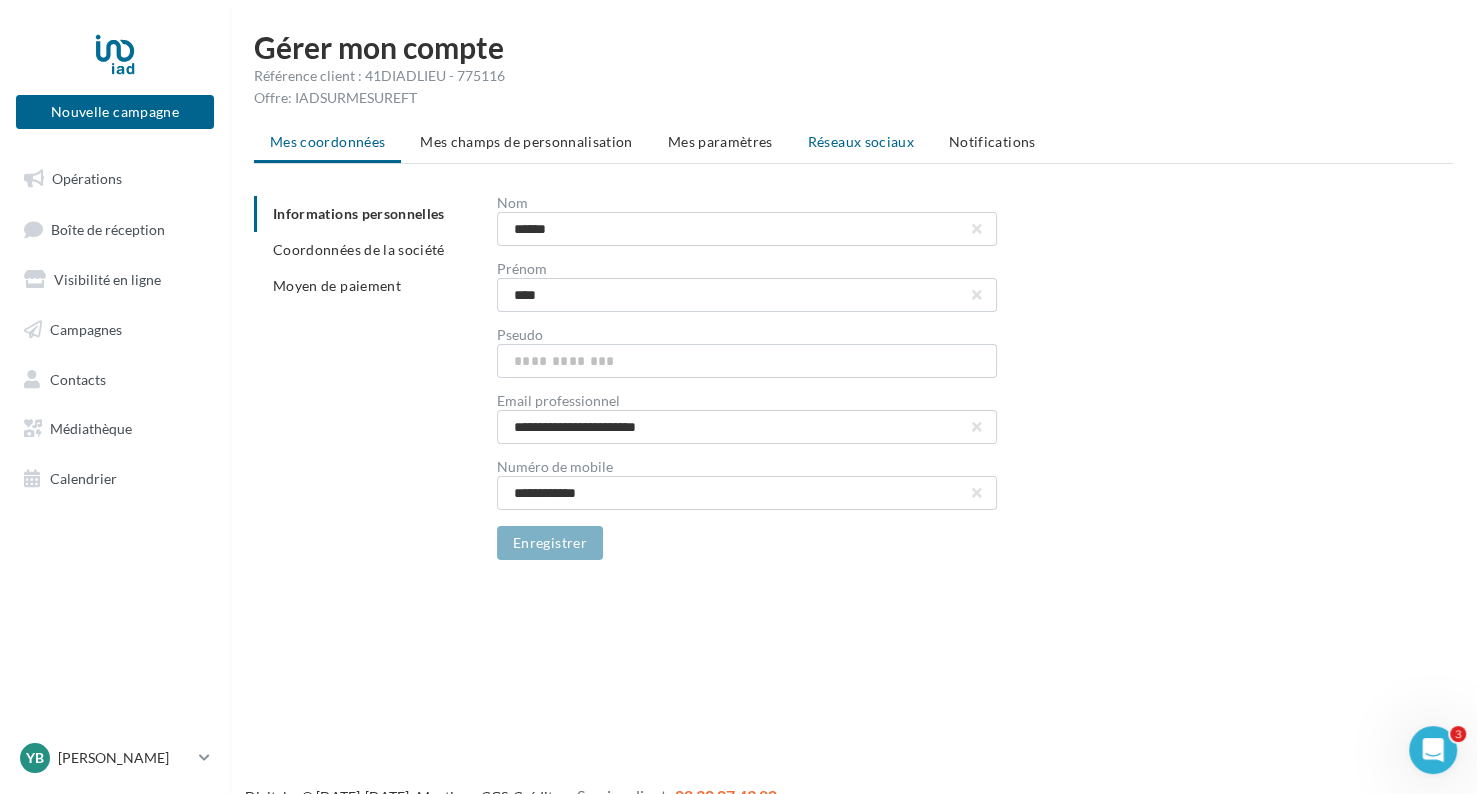 click on "Réseaux sociaux" at bounding box center (861, 141) 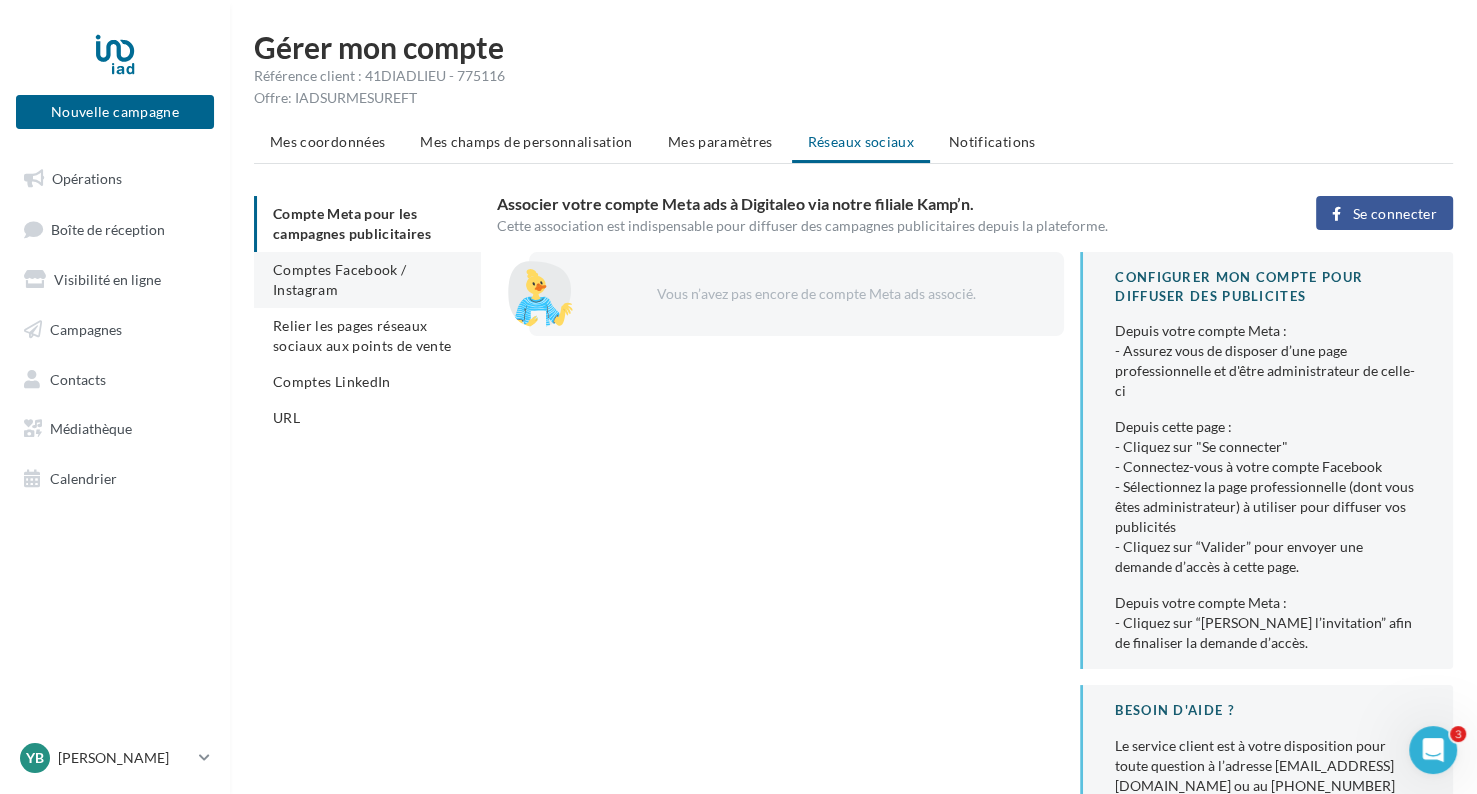 click on "Comptes Facebook / Instagram" at bounding box center (339, 279) 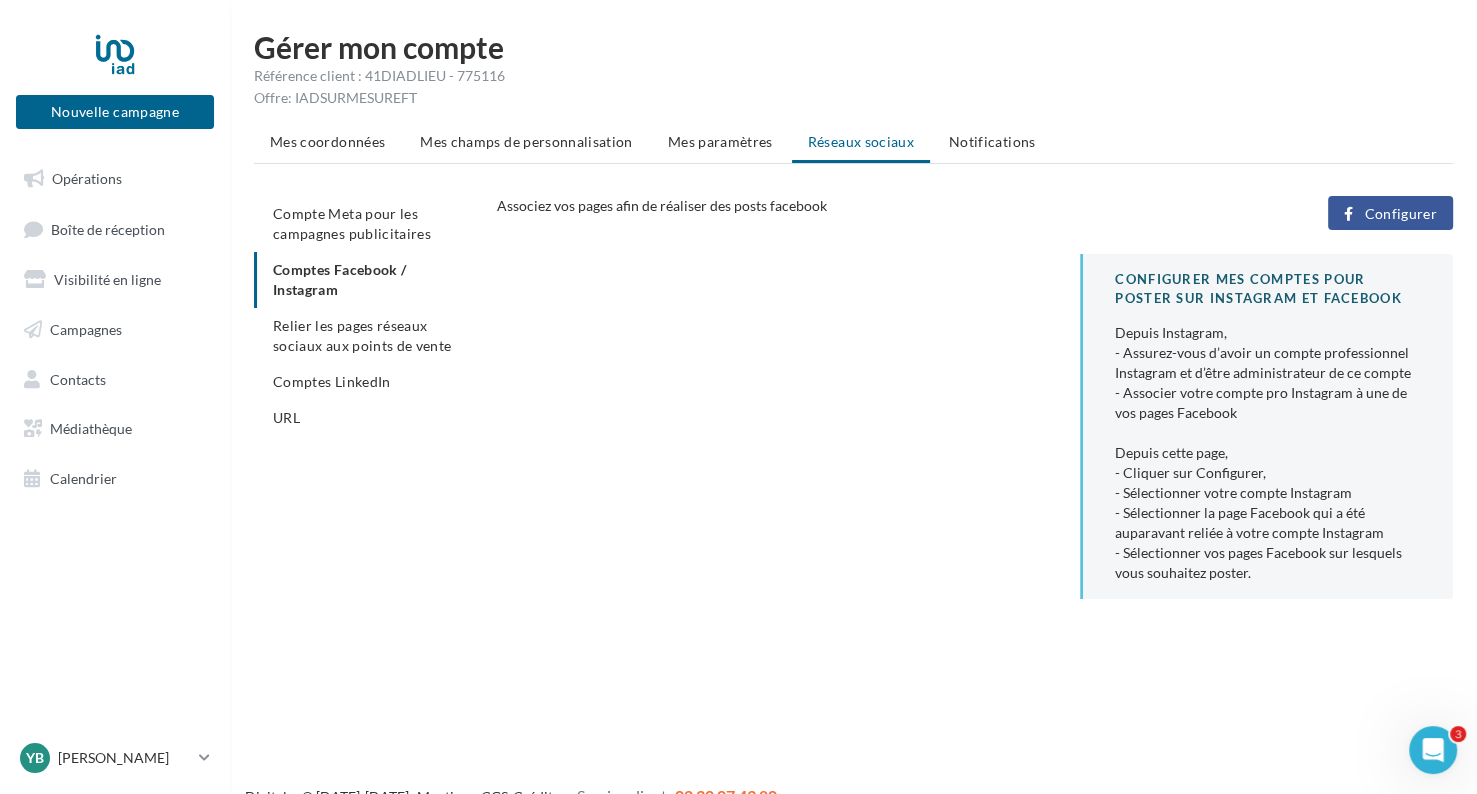 click on "Configurer" at bounding box center [1390, 213] 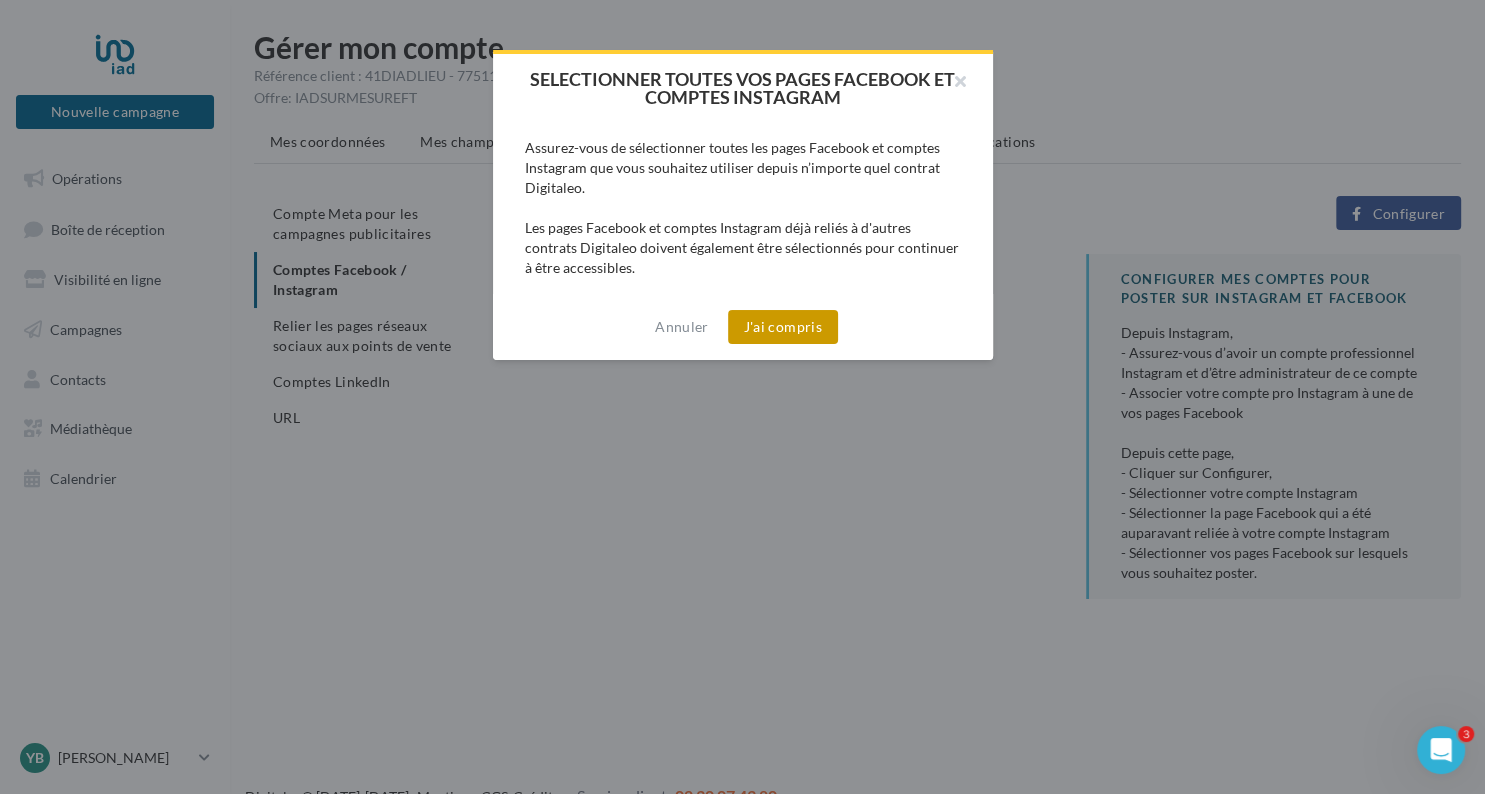 click on "J'ai compris" at bounding box center [783, 327] 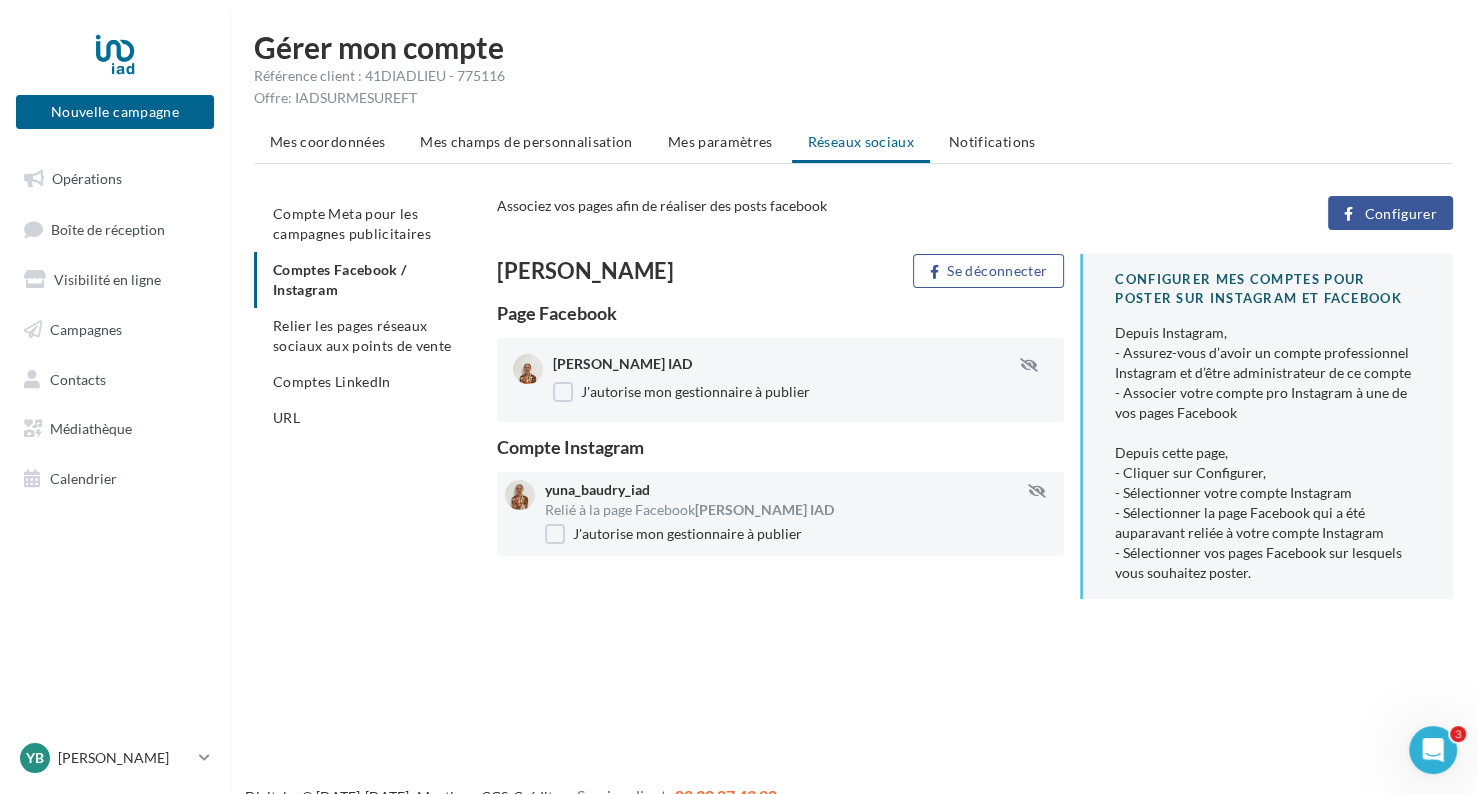 scroll, scrollTop: 0, scrollLeft: 0, axis: both 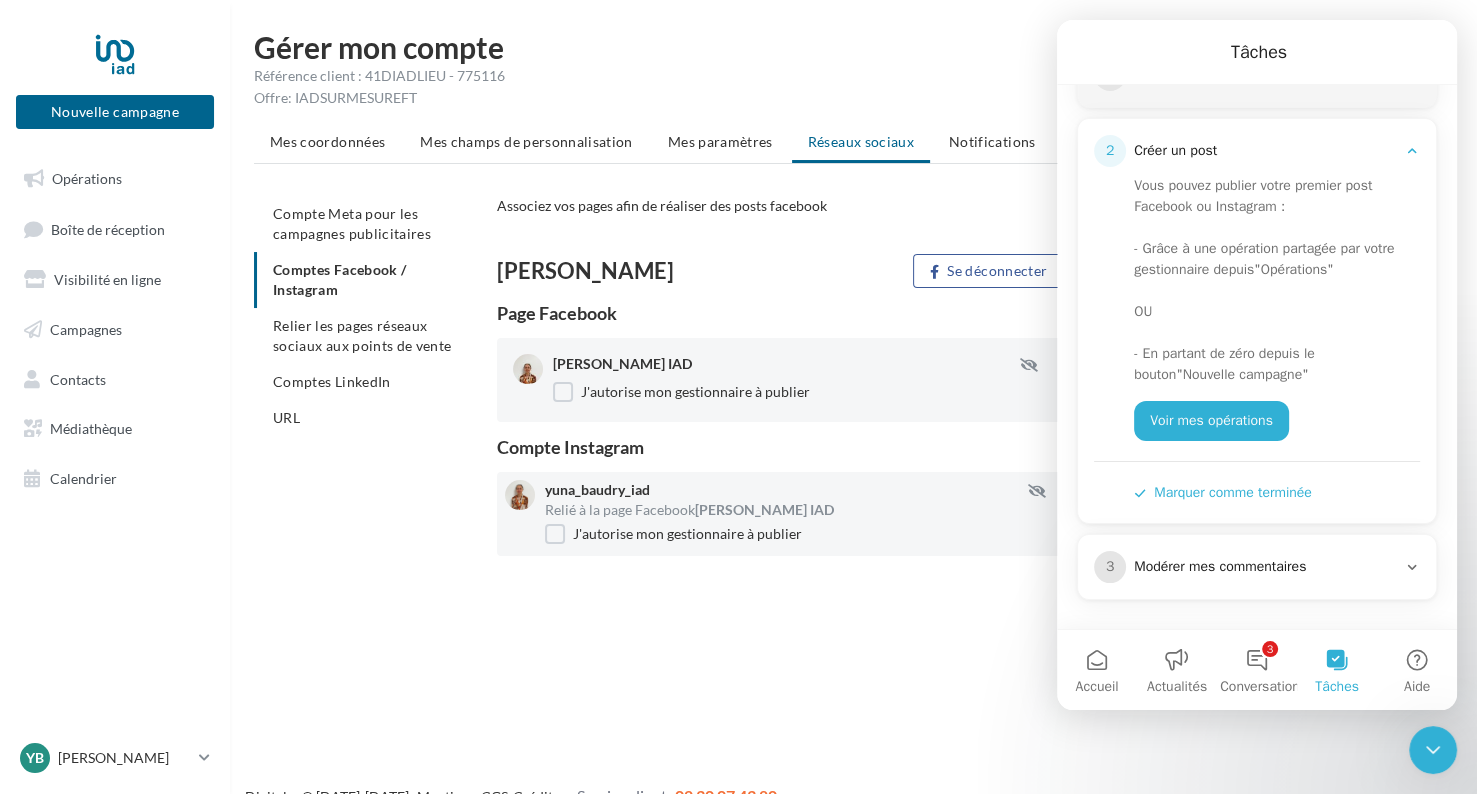 click on "Compte Meta pour les campagnes publicitaires
Comptes Facebook / Instagram
Relier les pages réseaux sociaux aux points de vente
Comptes LinkedIn
URL
Associez vos pages afin de réaliser des posts facebook
Configurer
[PERSON_NAME]   Se déconnecter
Page Facebook
[PERSON_NAME] IAD              J'autorise mon gestionnaire à publier
Compte Instagram
yuna_baudry_iad           Relié à la page Facebook  [PERSON_NAME] IAD      J'autorise mon gestionnaire à publier   CONFIGURER MES COMPTES POUR POSTER sur instagram et facebook   Depuis Instagram, - Assurez-vous d’avoir un compte professionnel Instagram et d’être administrateur de ce compte - Associer votre compte pro Instagram à une de vos pages Facebook Depuis cette page, - Cliquer sur Configurer," at bounding box center [861, 405] 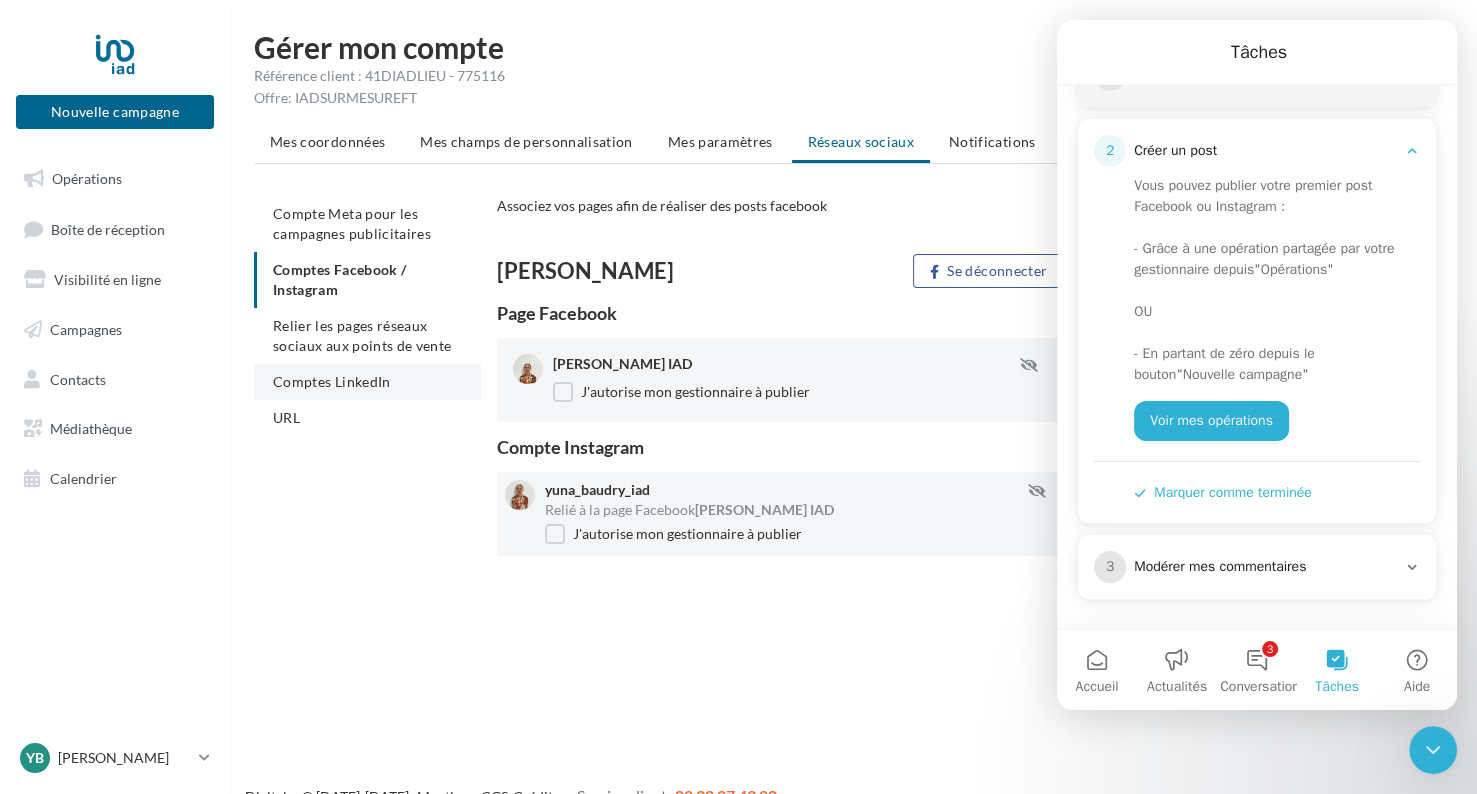 click on "Comptes LinkedIn" at bounding box center (367, 382) 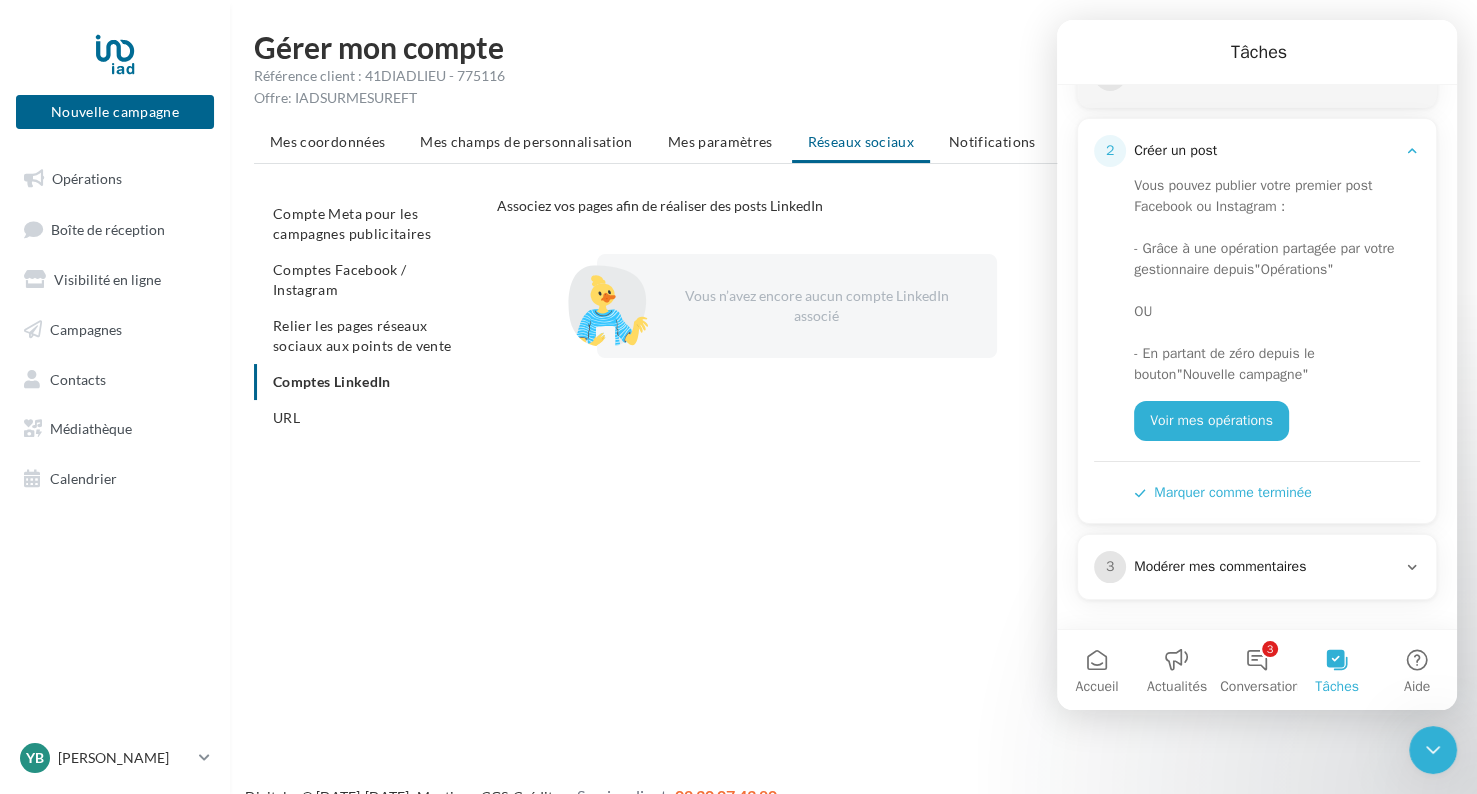 scroll, scrollTop: 32, scrollLeft: 0, axis: vertical 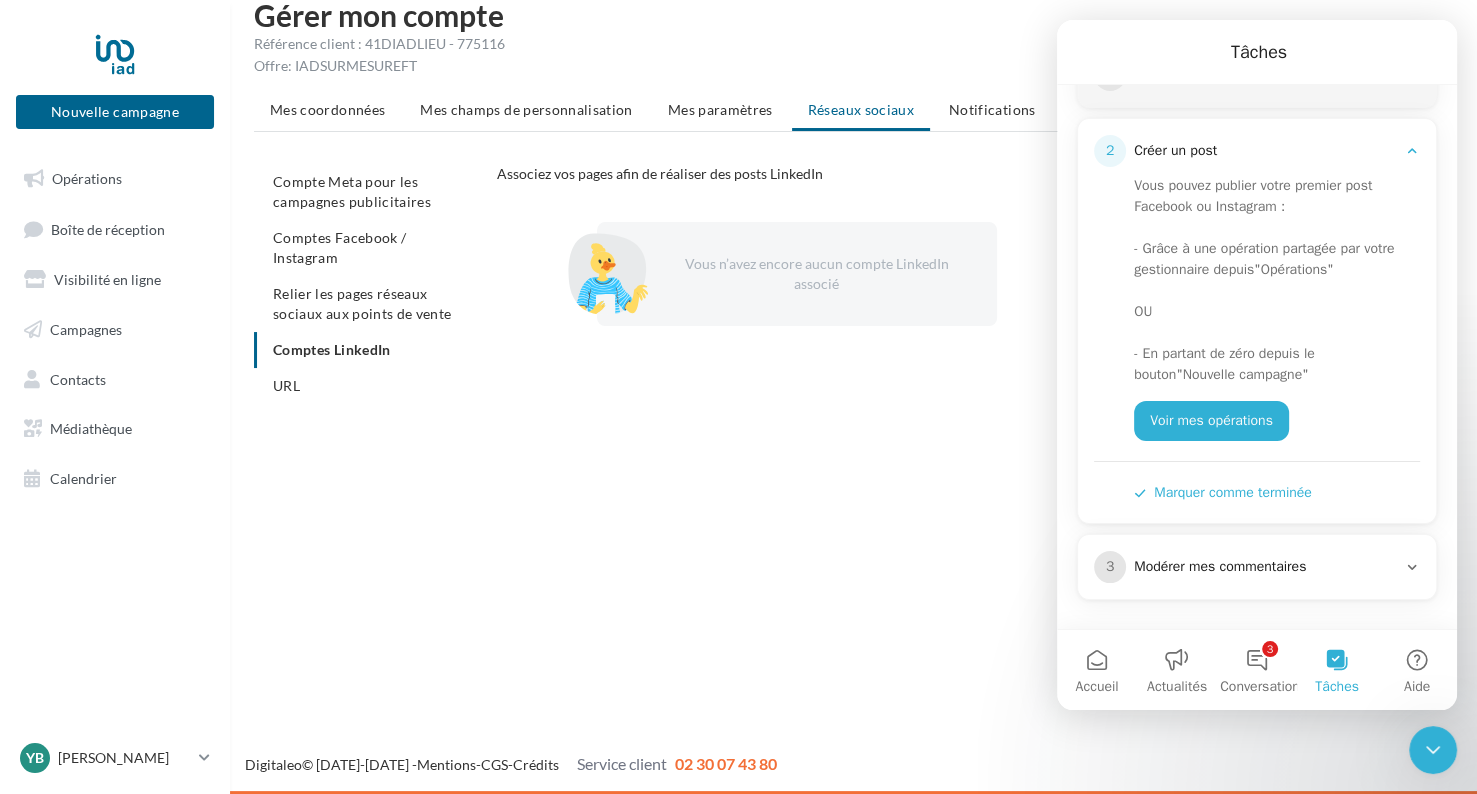 click at bounding box center (1433, 750) 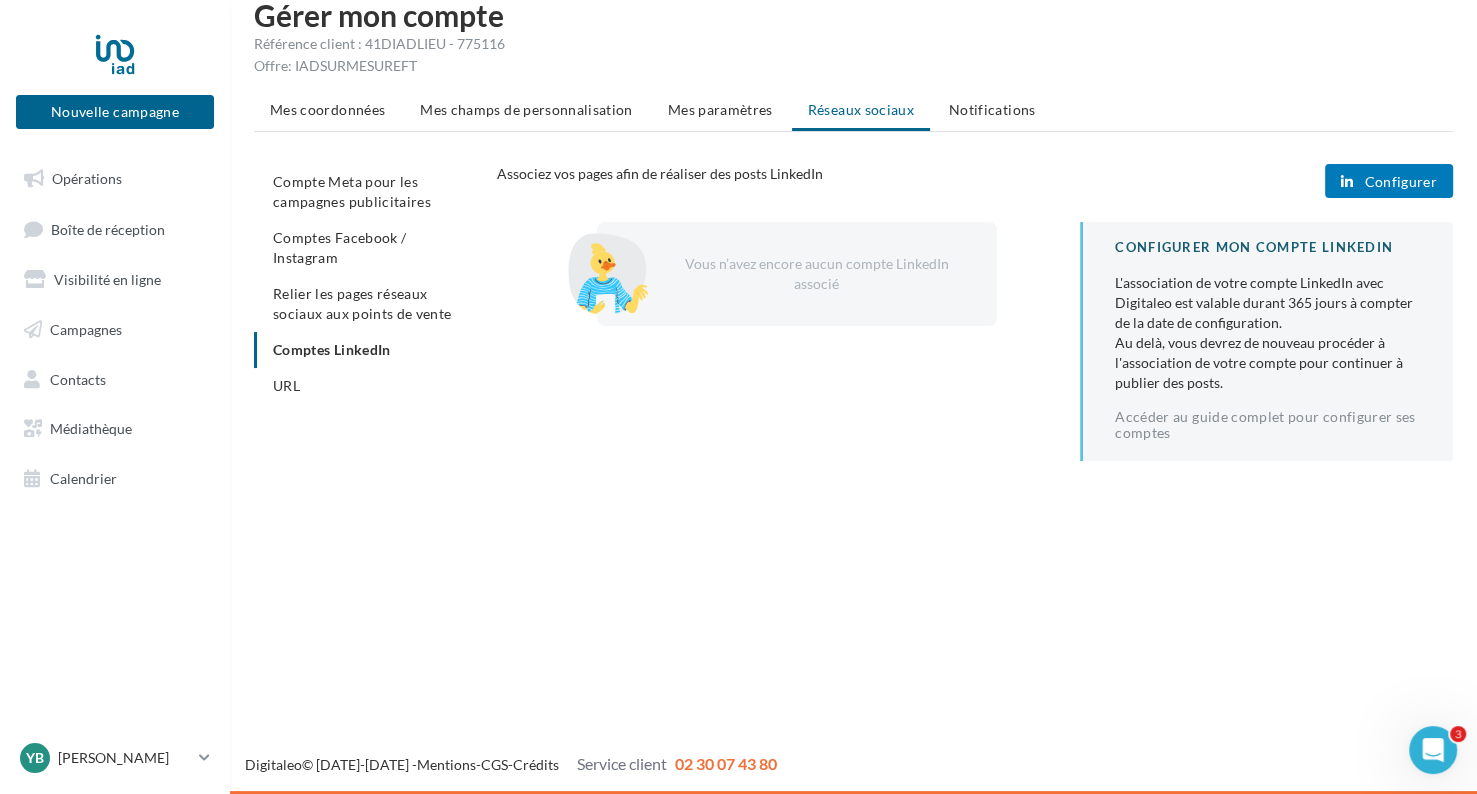 scroll, scrollTop: 0, scrollLeft: 0, axis: both 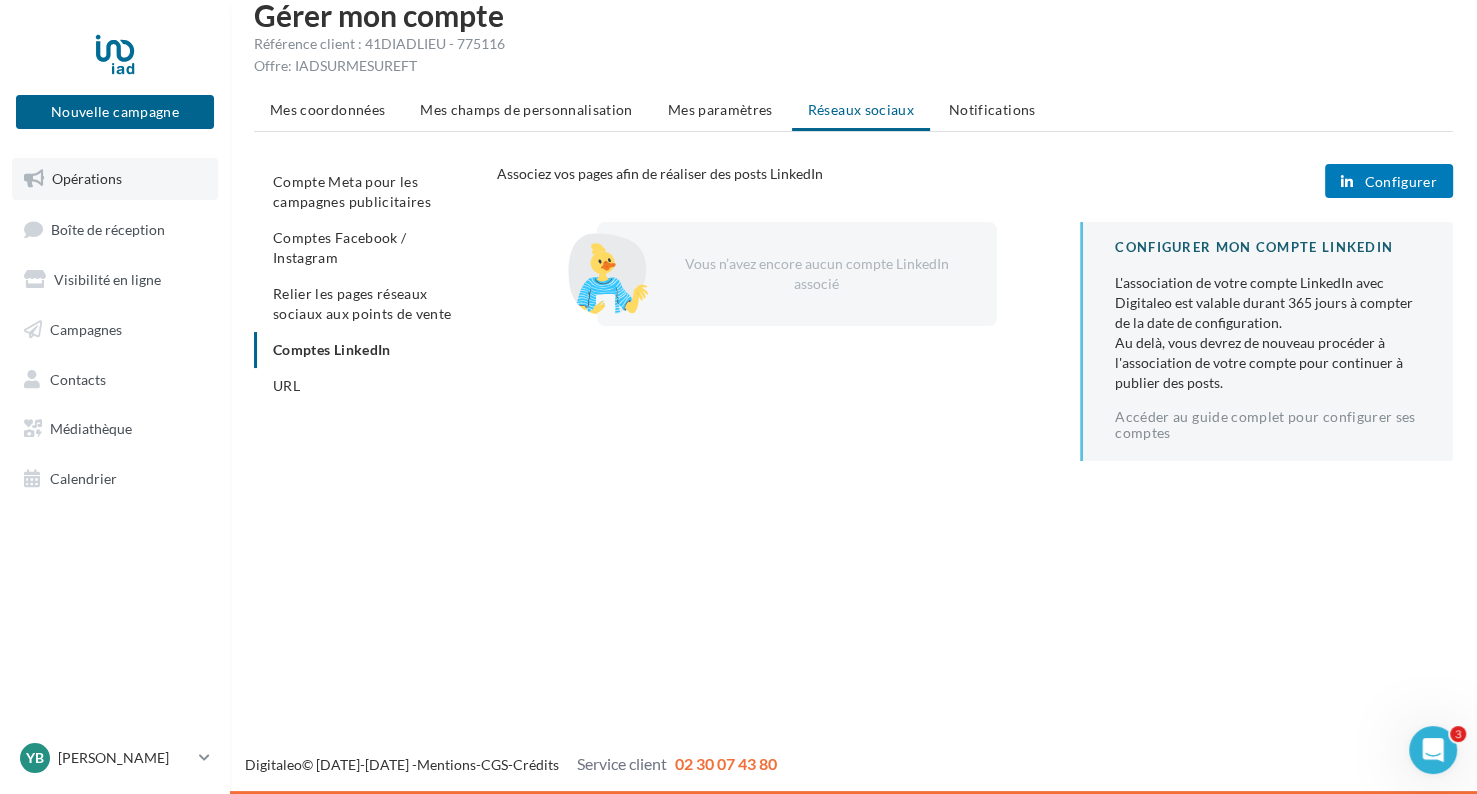 click on "Opérations" at bounding box center [87, 178] 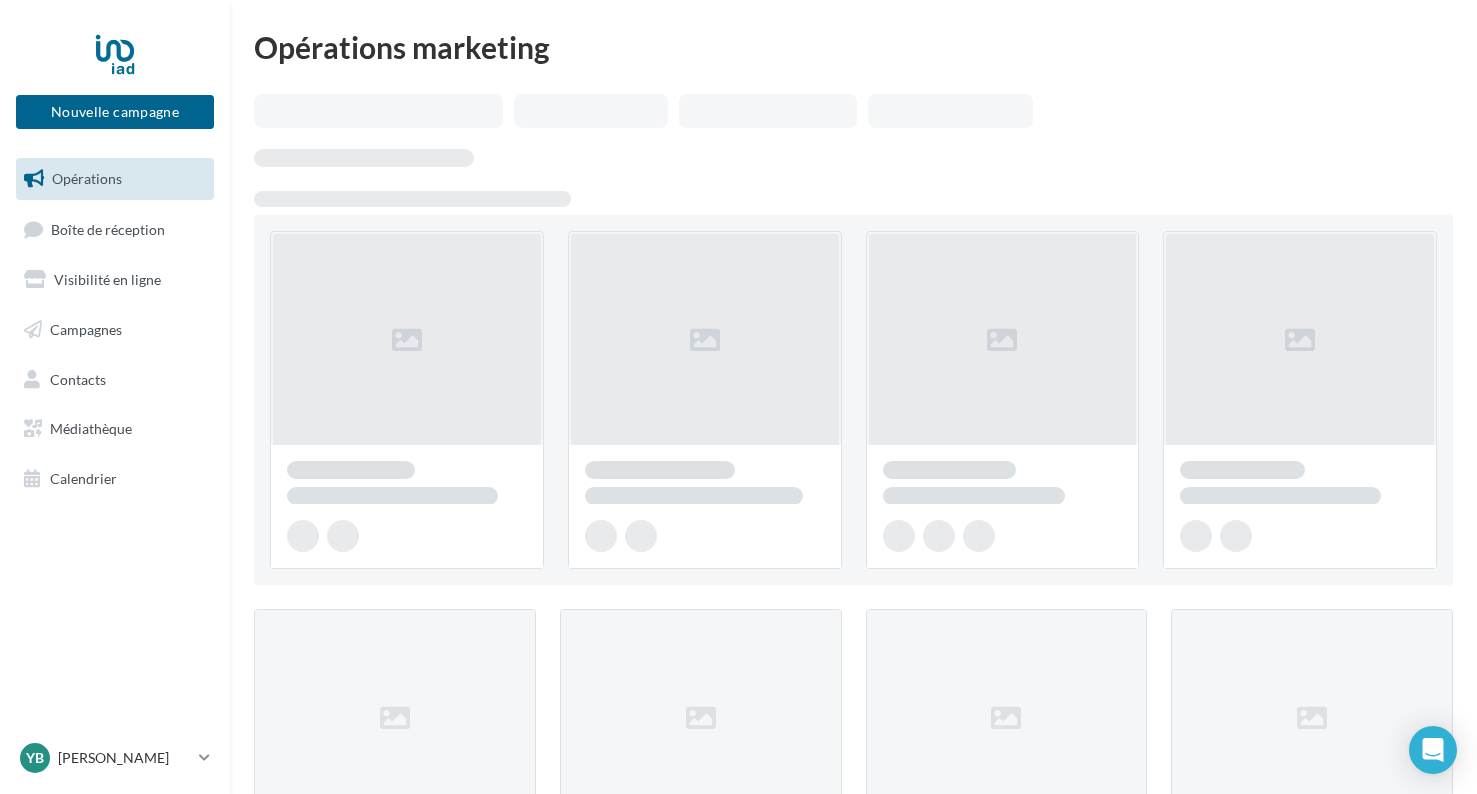 scroll, scrollTop: 0, scrollLeft: 0, axis: both 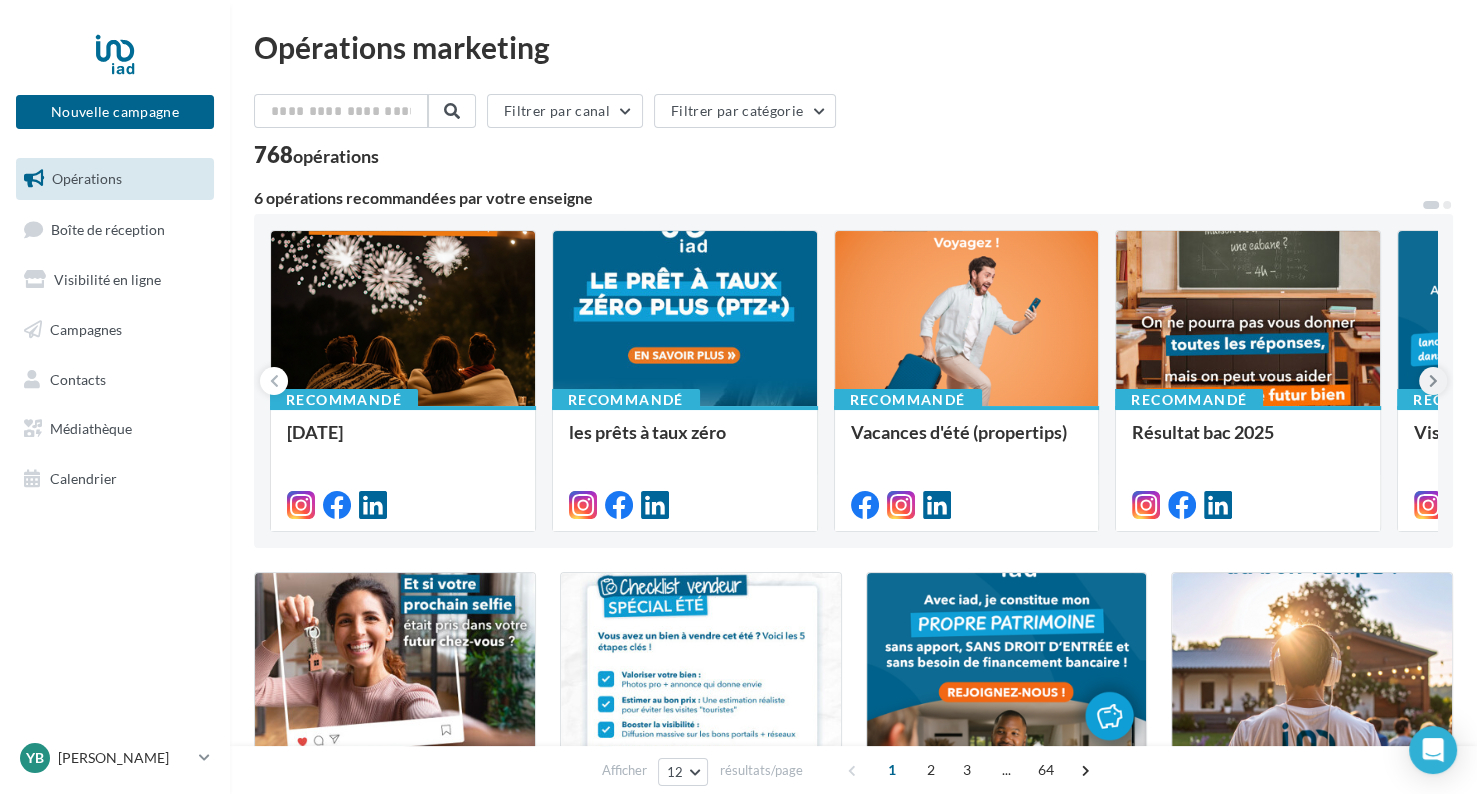 click at bounding box center (1433, 381) 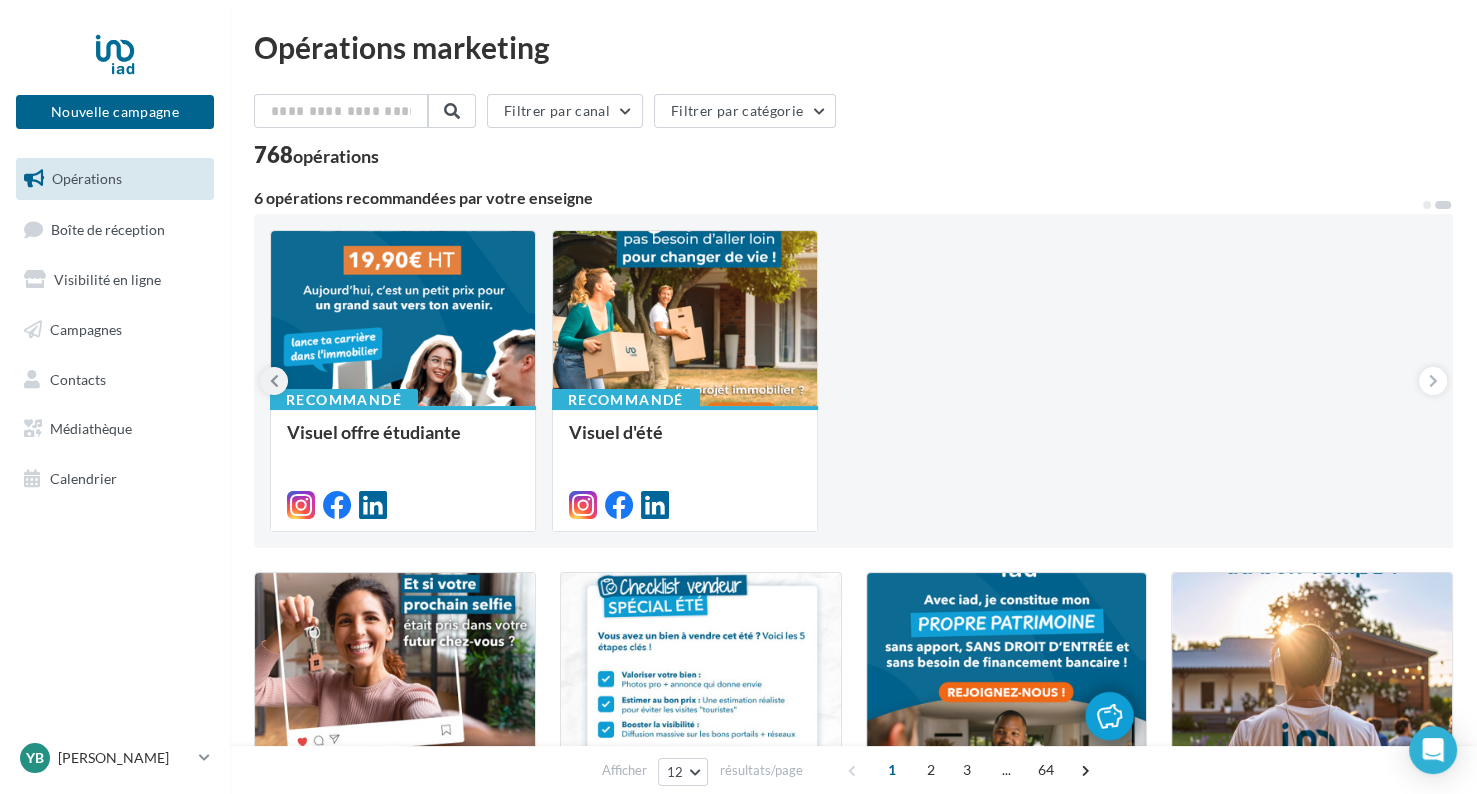 click at bounding box center [274, 381] 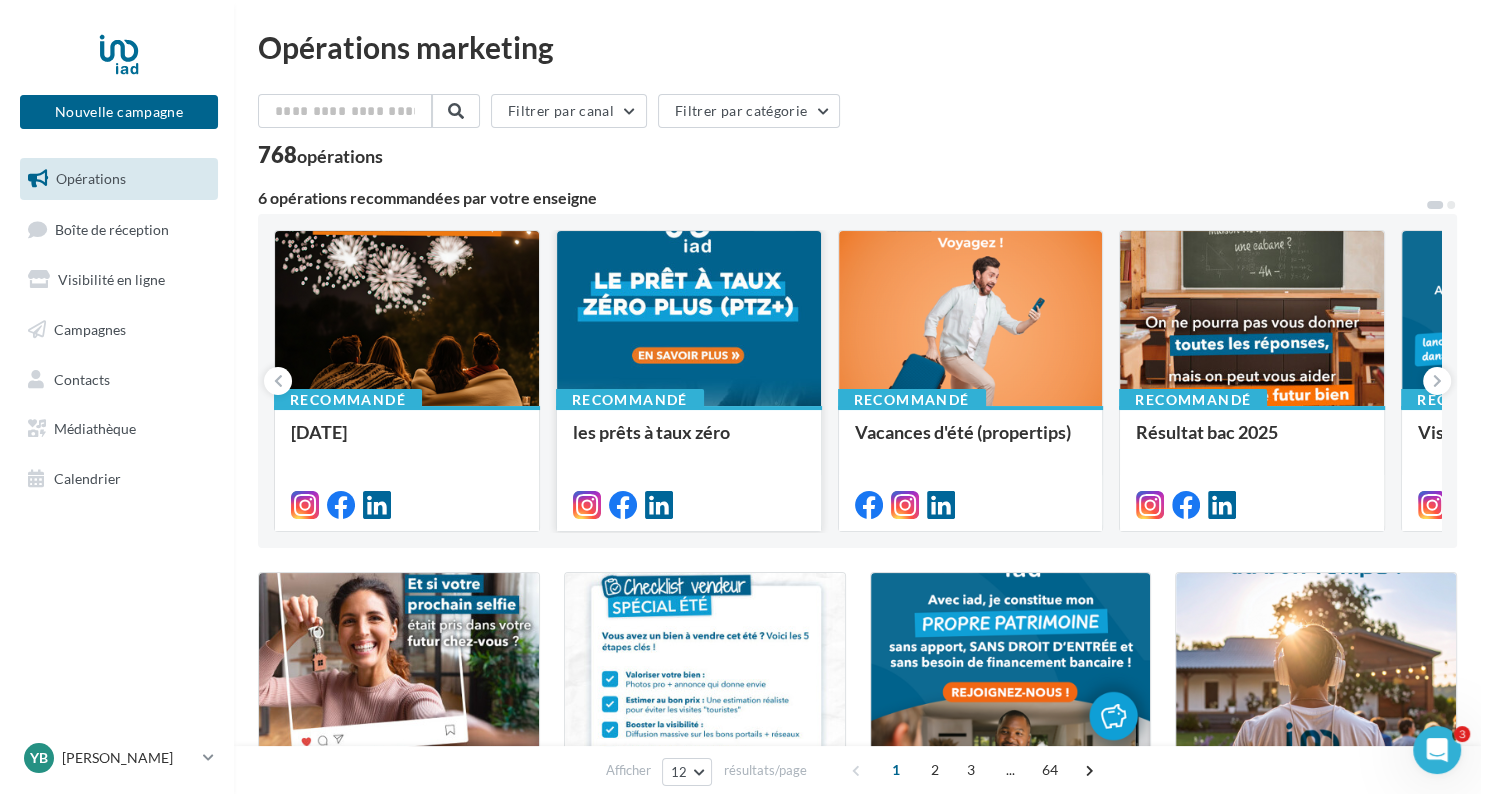 scroll, scrollTop: 0, scrollLeft: 0, axis: both 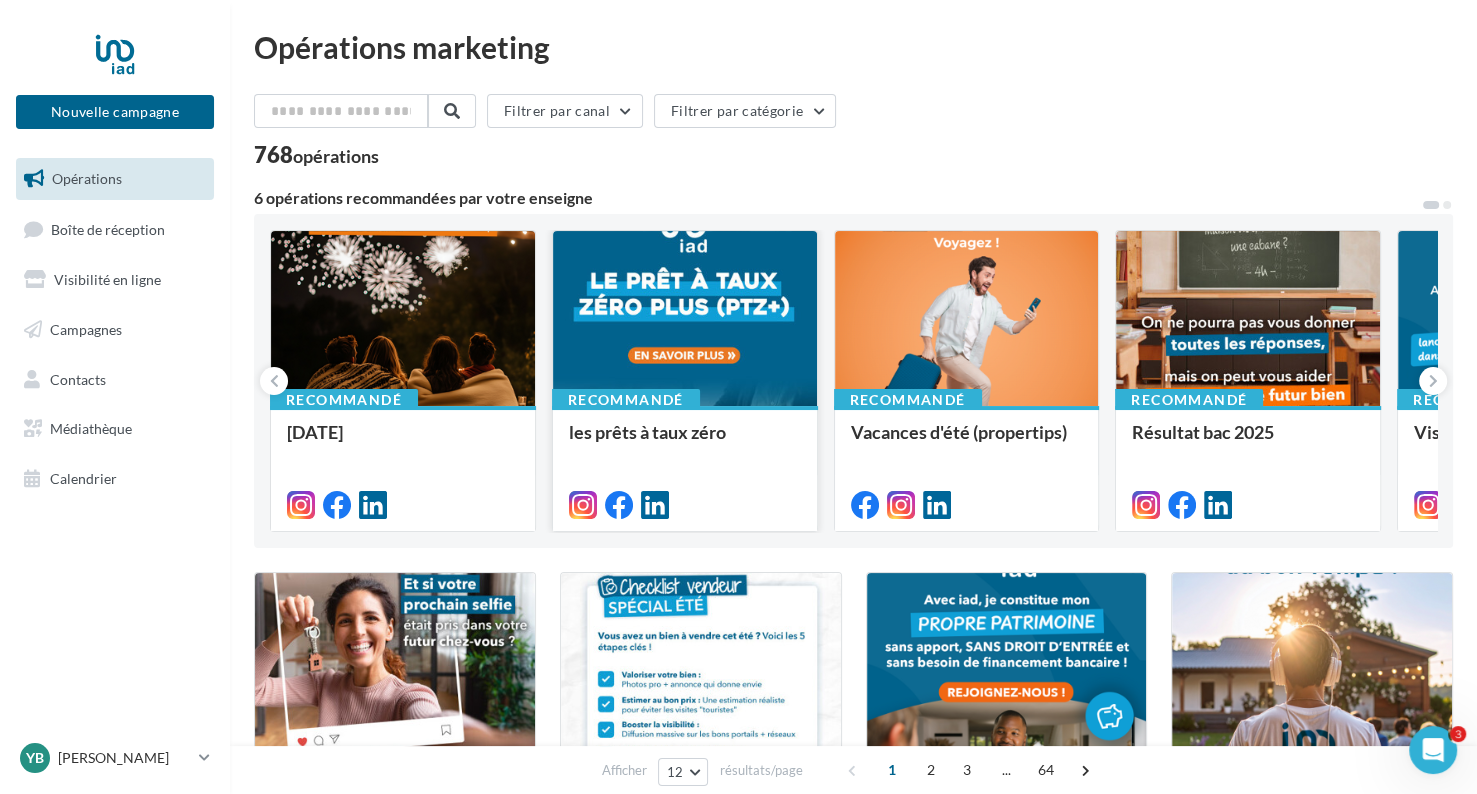 click at bounding box center (685, 319) 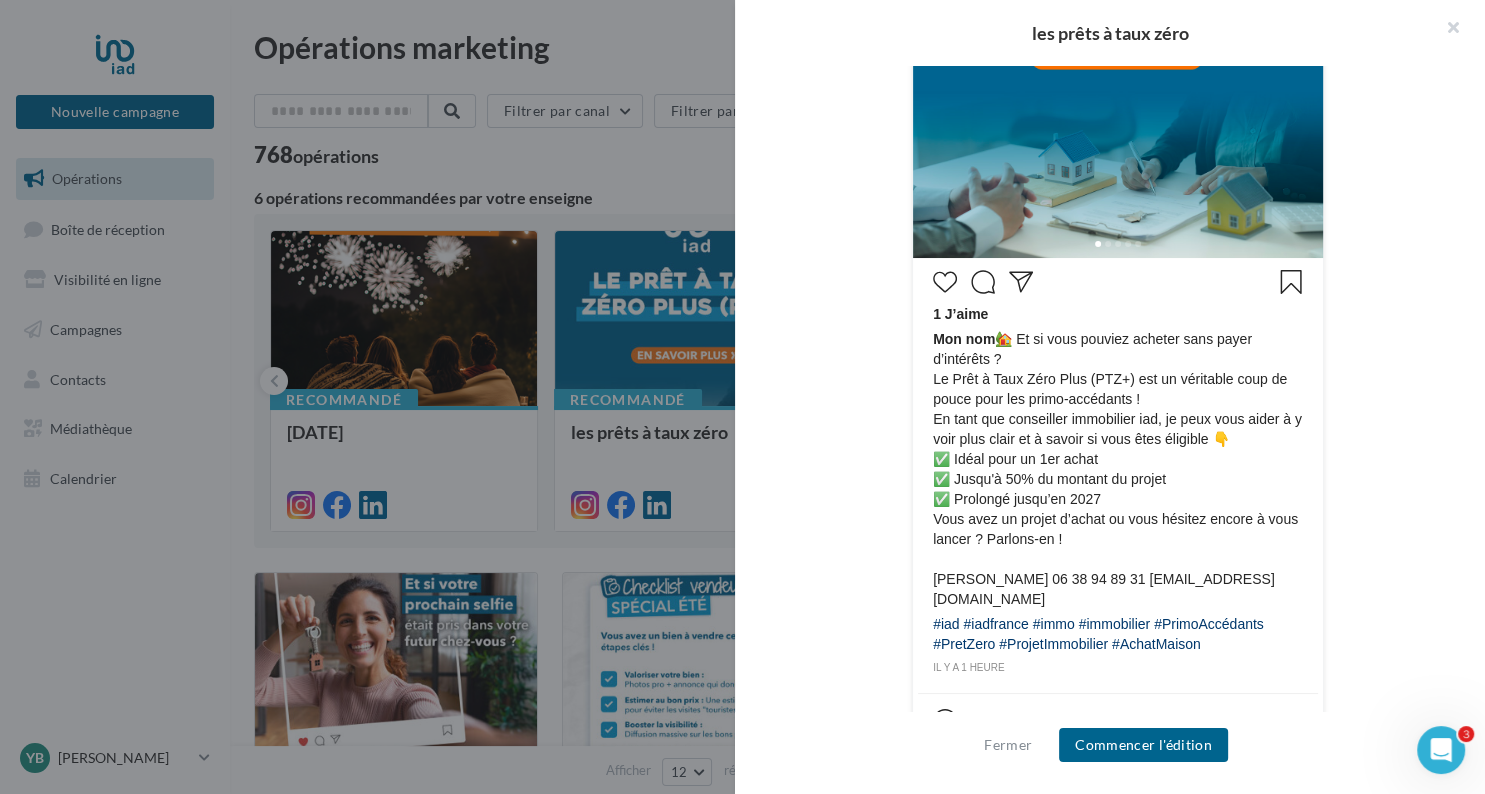 scroll, scrollTop: 779, scrollLeft: 0, axis: vertical 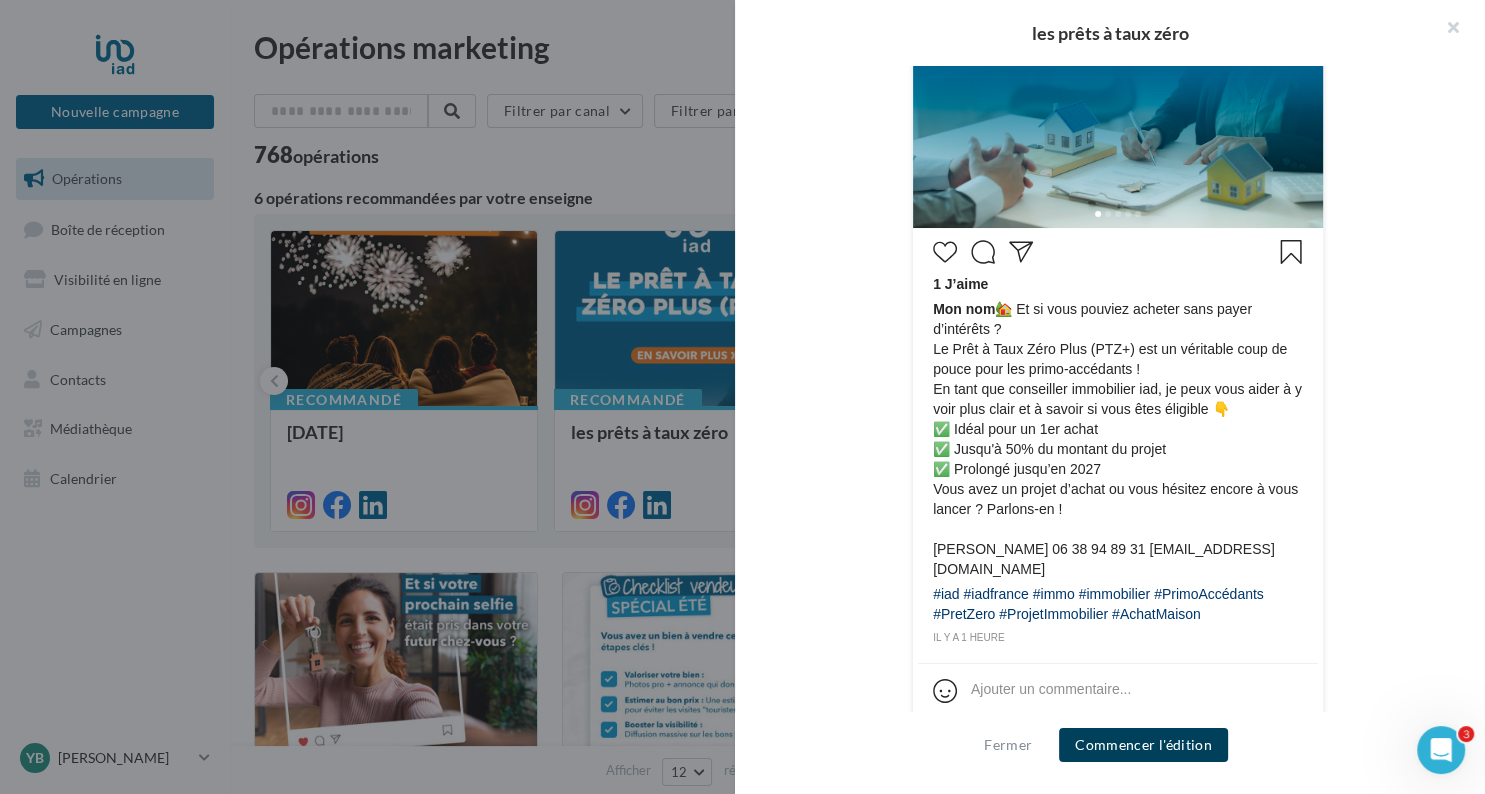 click on "Commencer l'édition" at bounding box center (1143, 745) 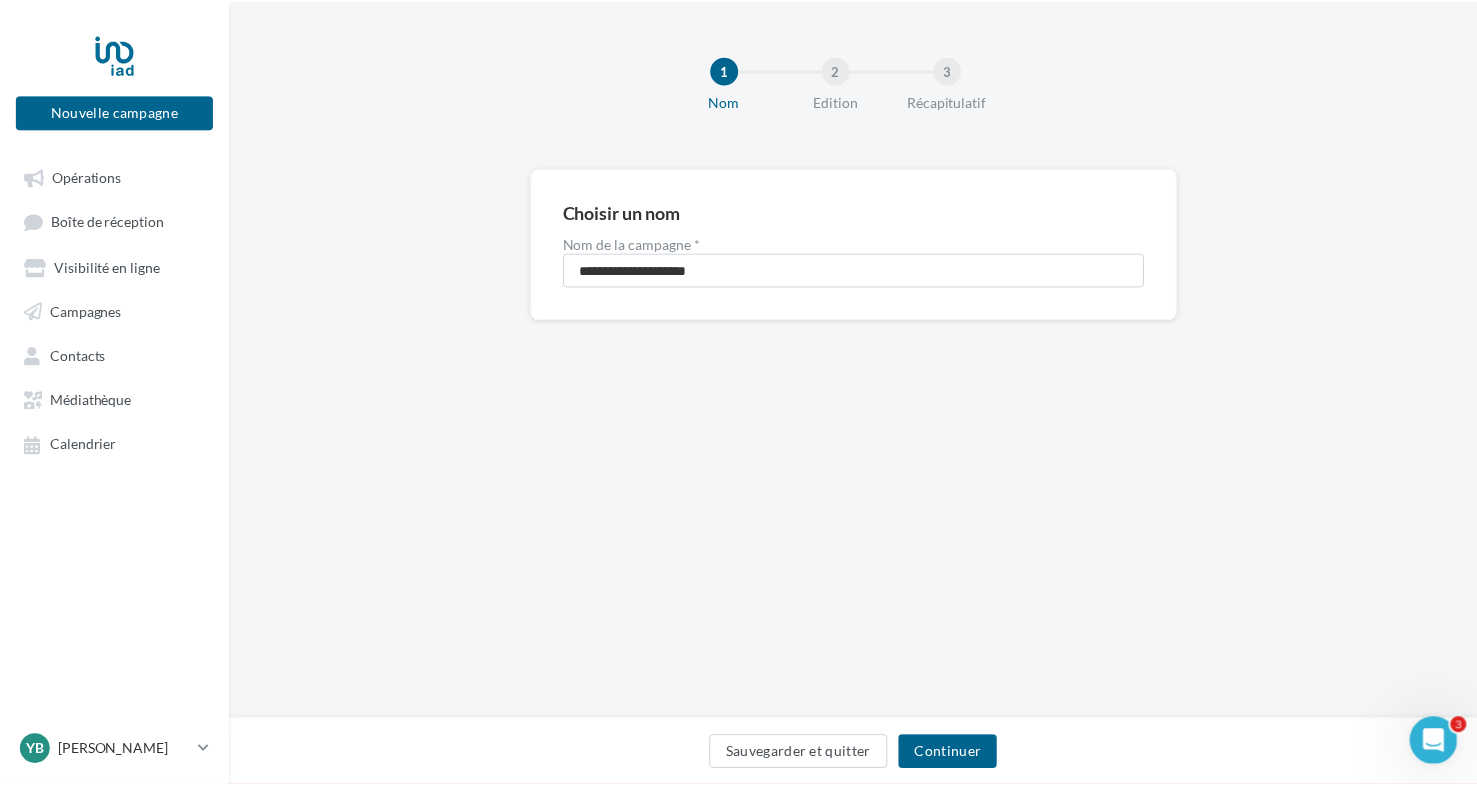 scroll, scrollTop: 0, scrollLeft: 0, axis: both 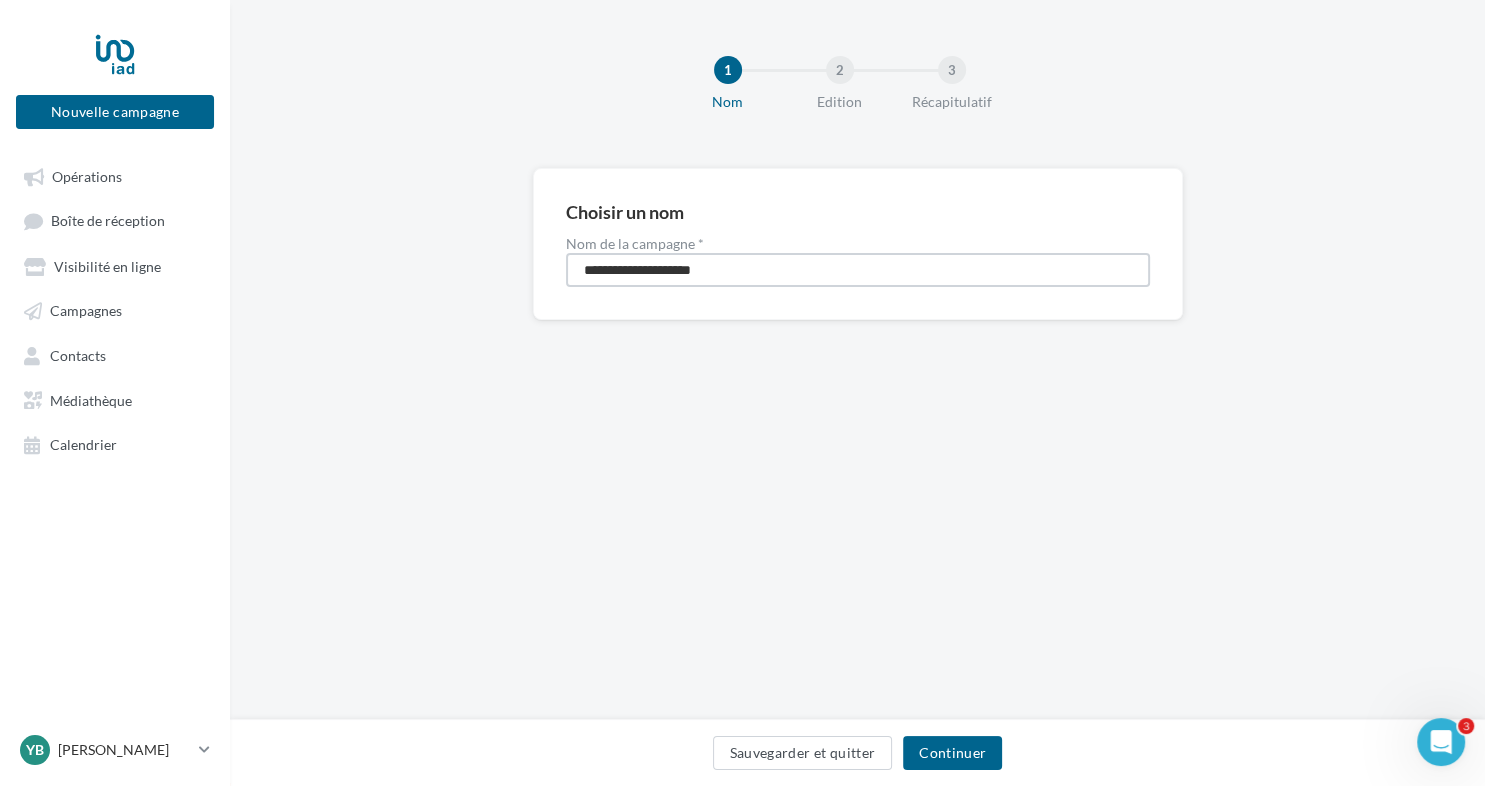 click on "**********" at bounding box center [858, 270] 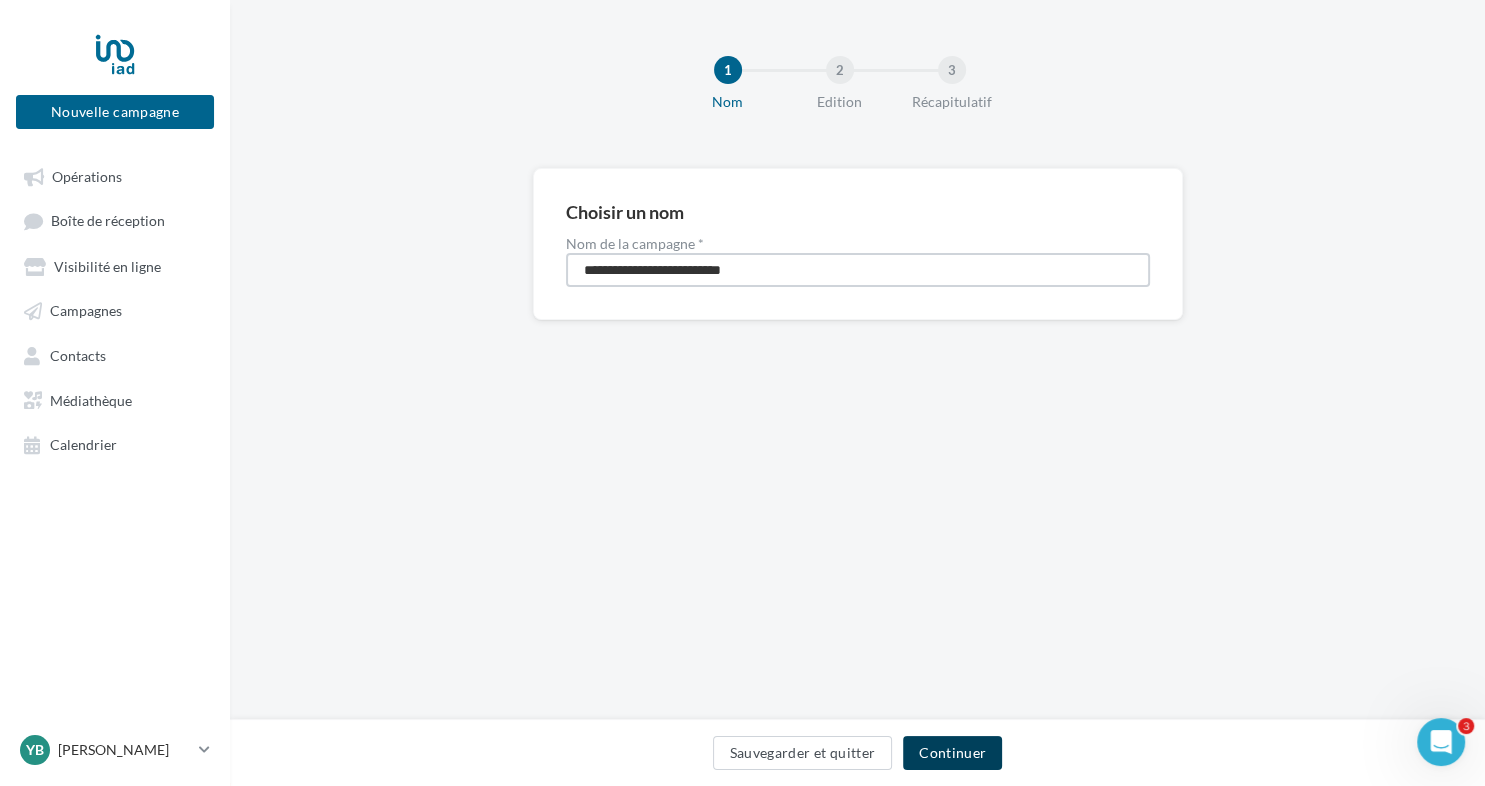 type on "**********" 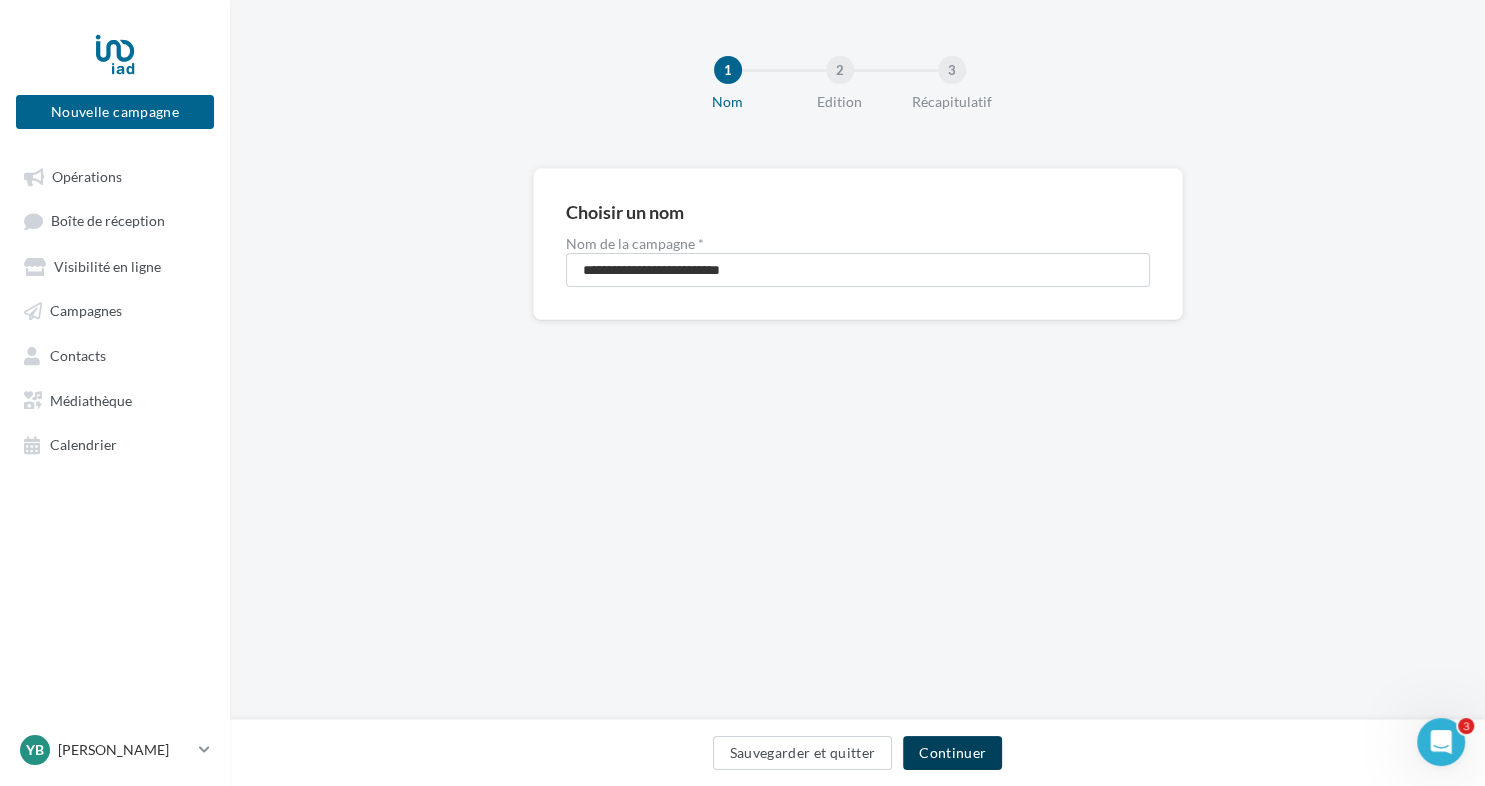 click on "Continuer" at bounding box center (952, 753) 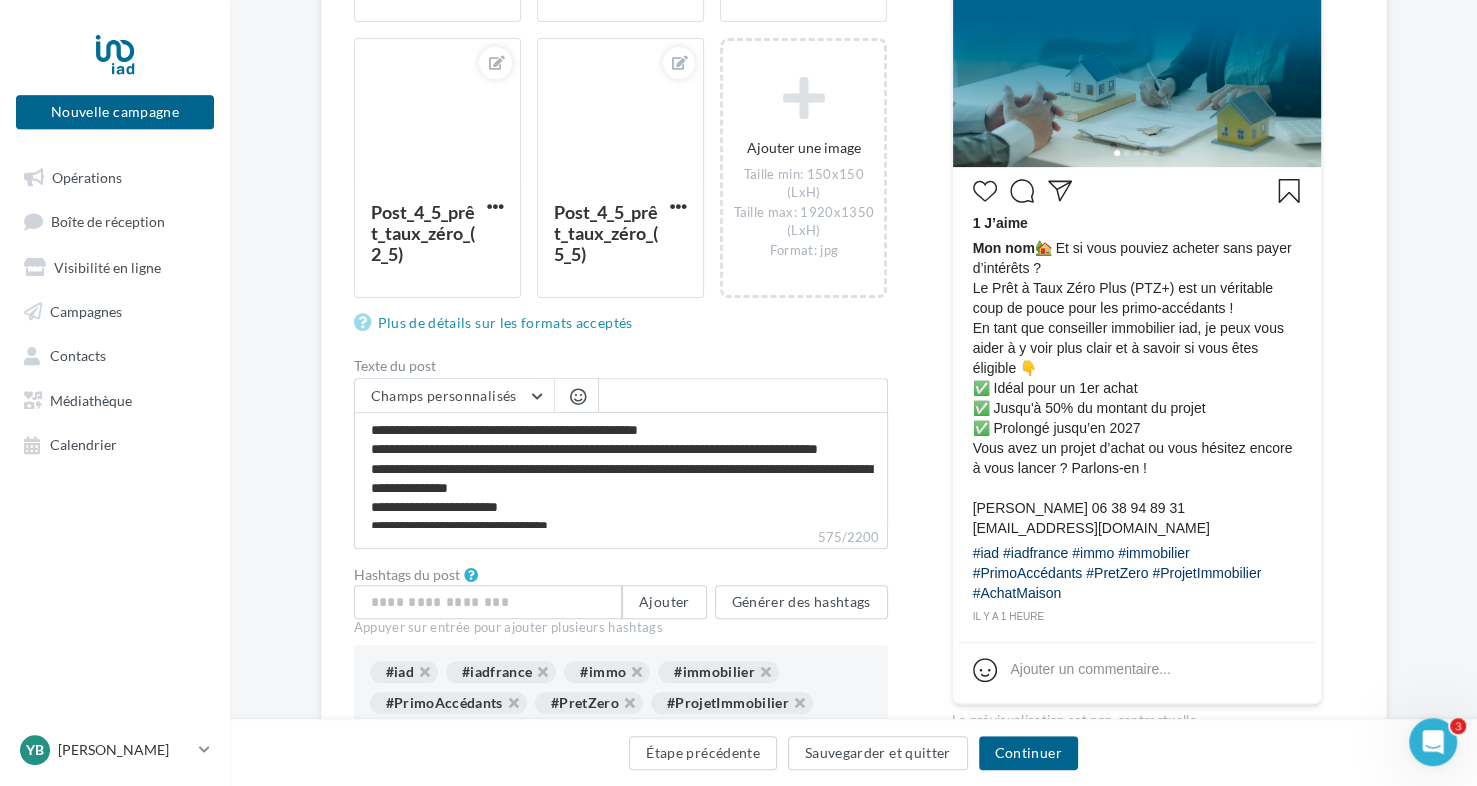 scroll, scrollTop: 528, scrollLeft: 0, axis: vertical 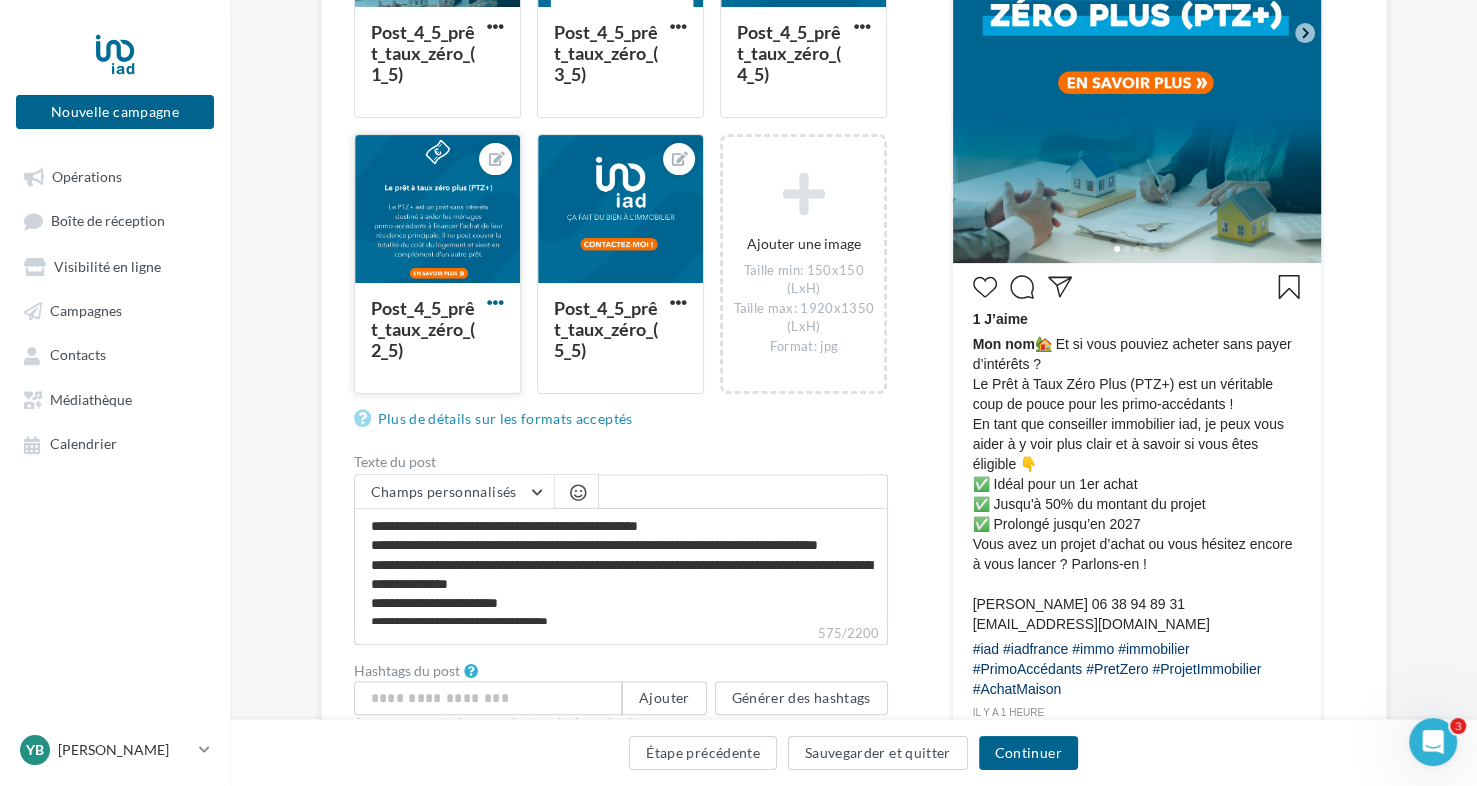 click at bounding box center (495, 302) 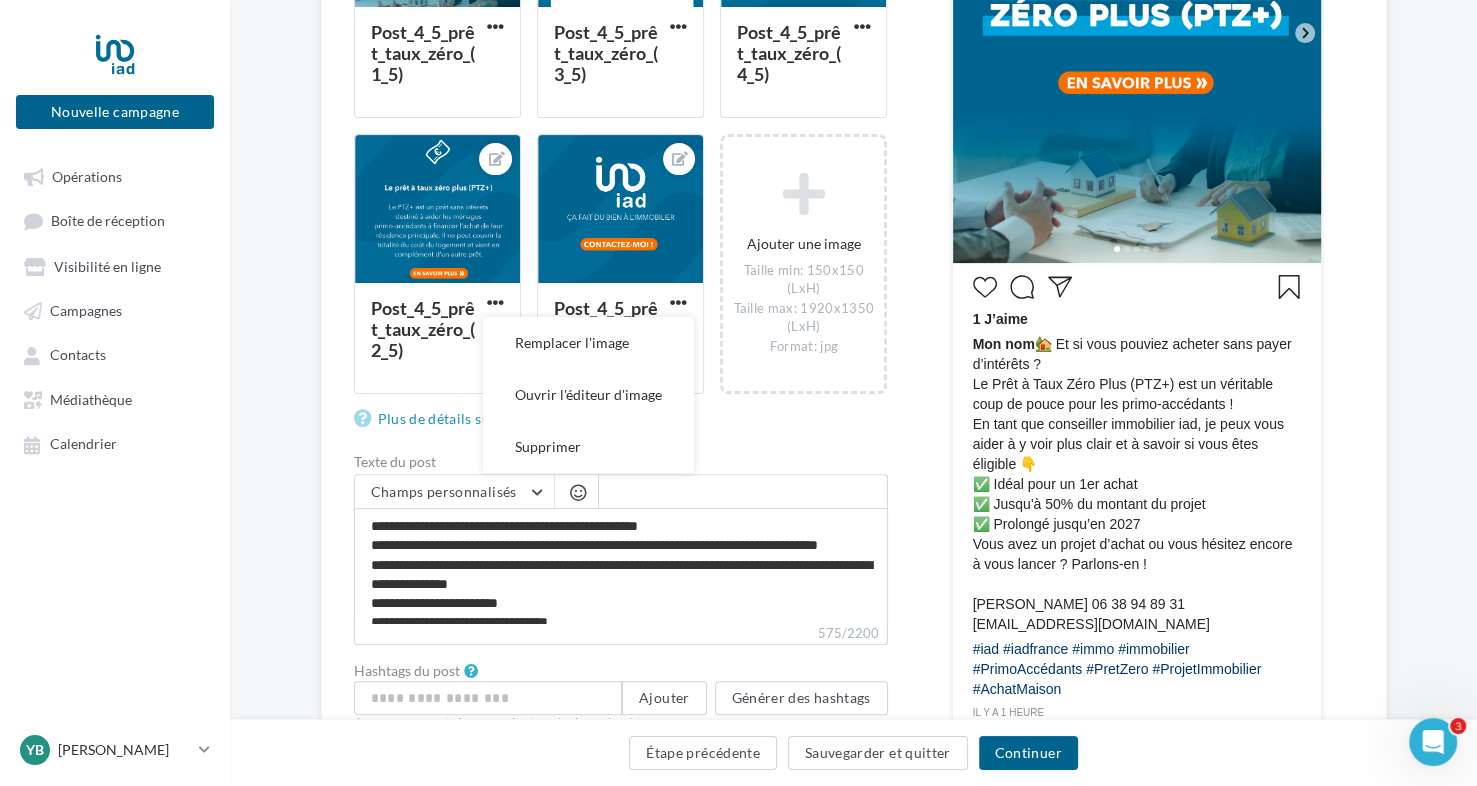 scroll, scrollTop: 114, scrollLeft: 0, axis: vertical 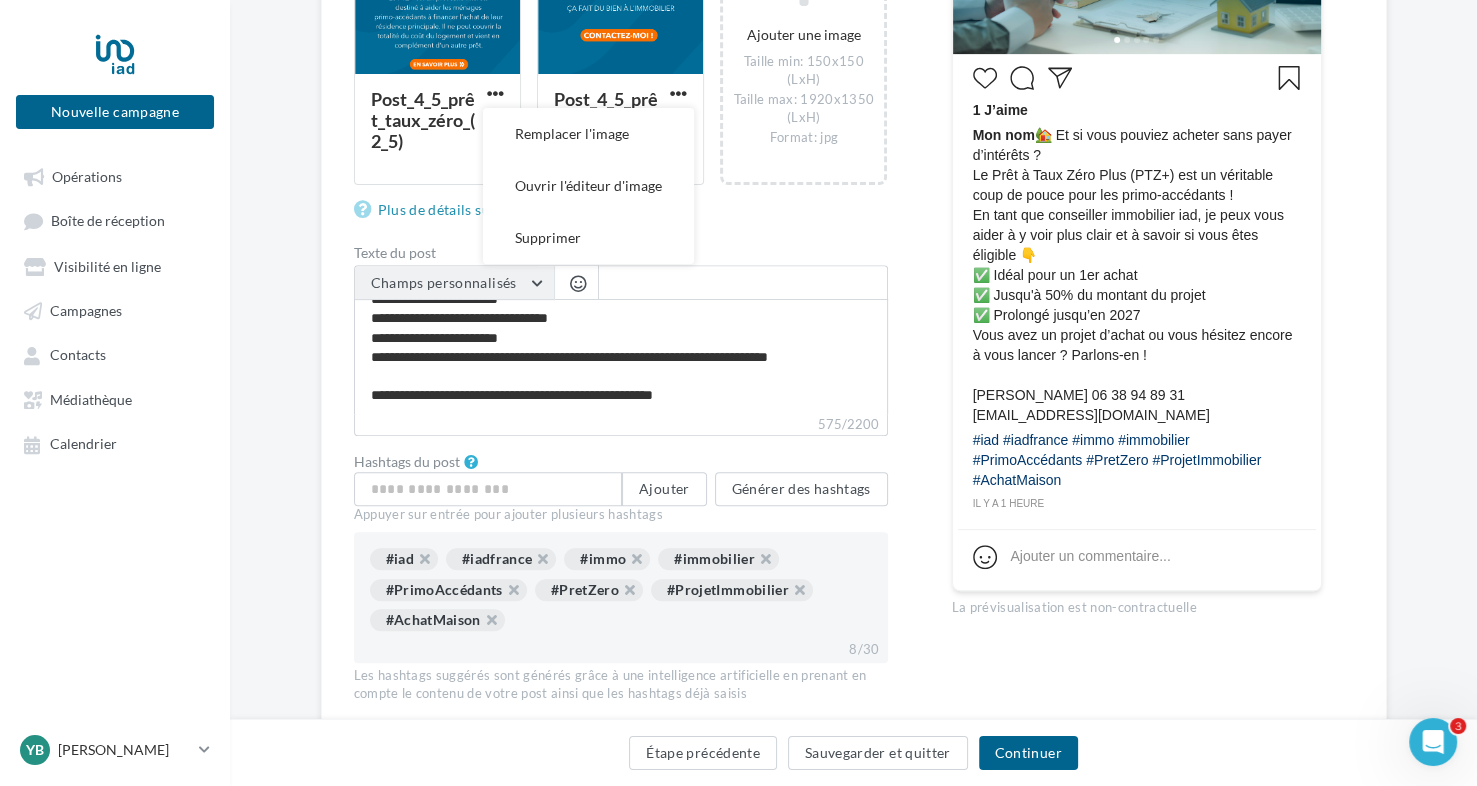click on "Champs personnalisés" at bounding box center (444, 282) 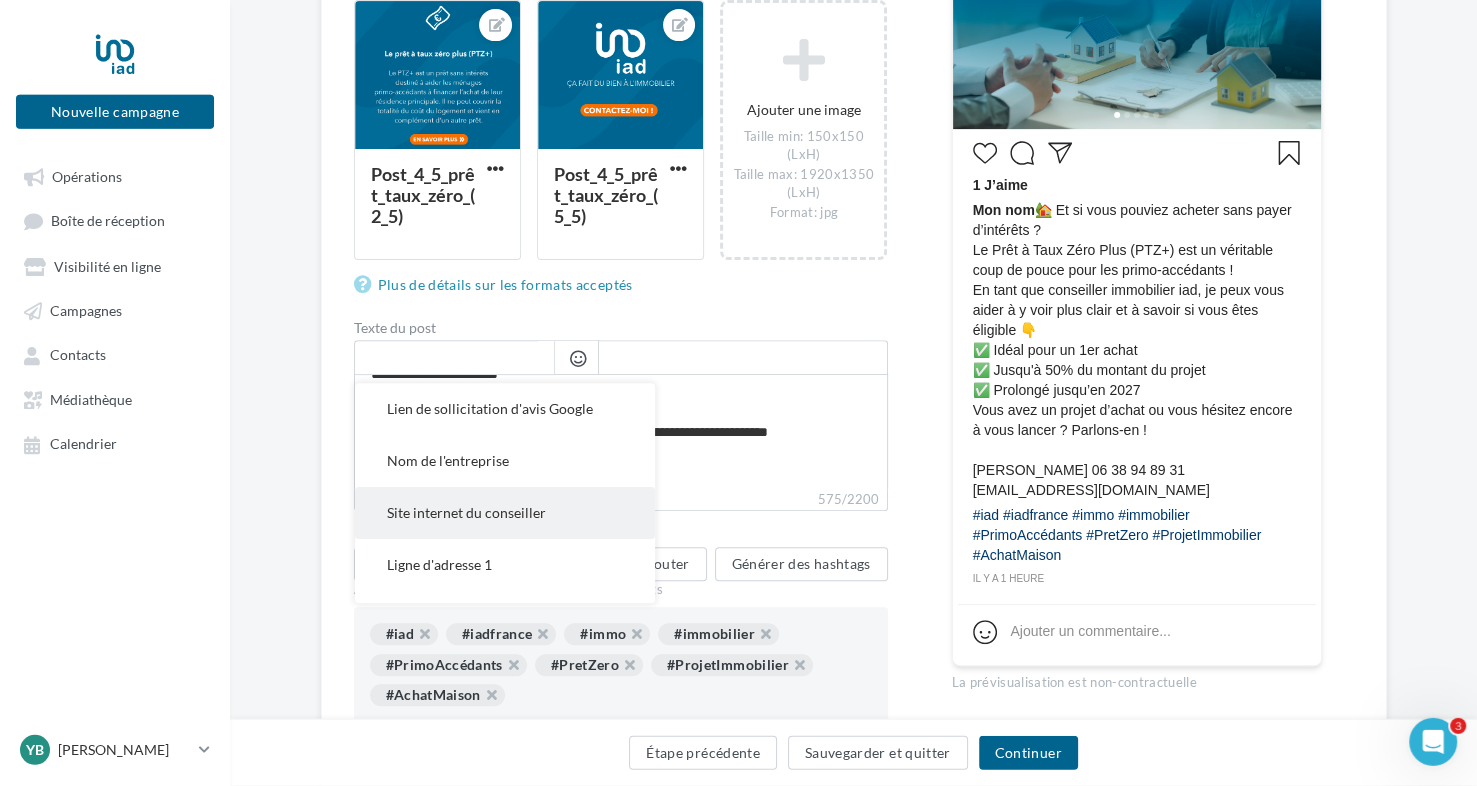 scroll, scrollTop: 661, scrollLeft: 0, axis: vertical 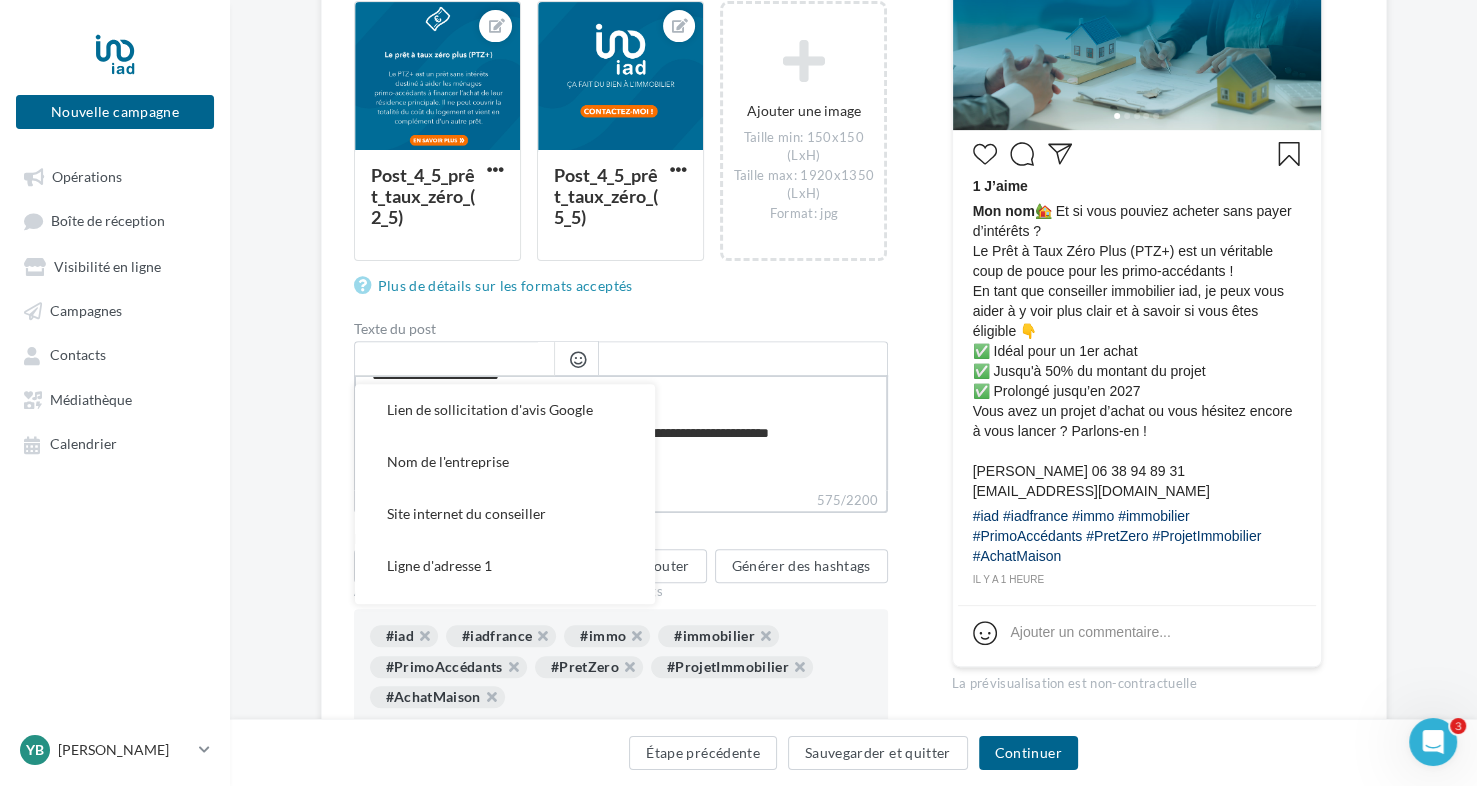 type on "**********" 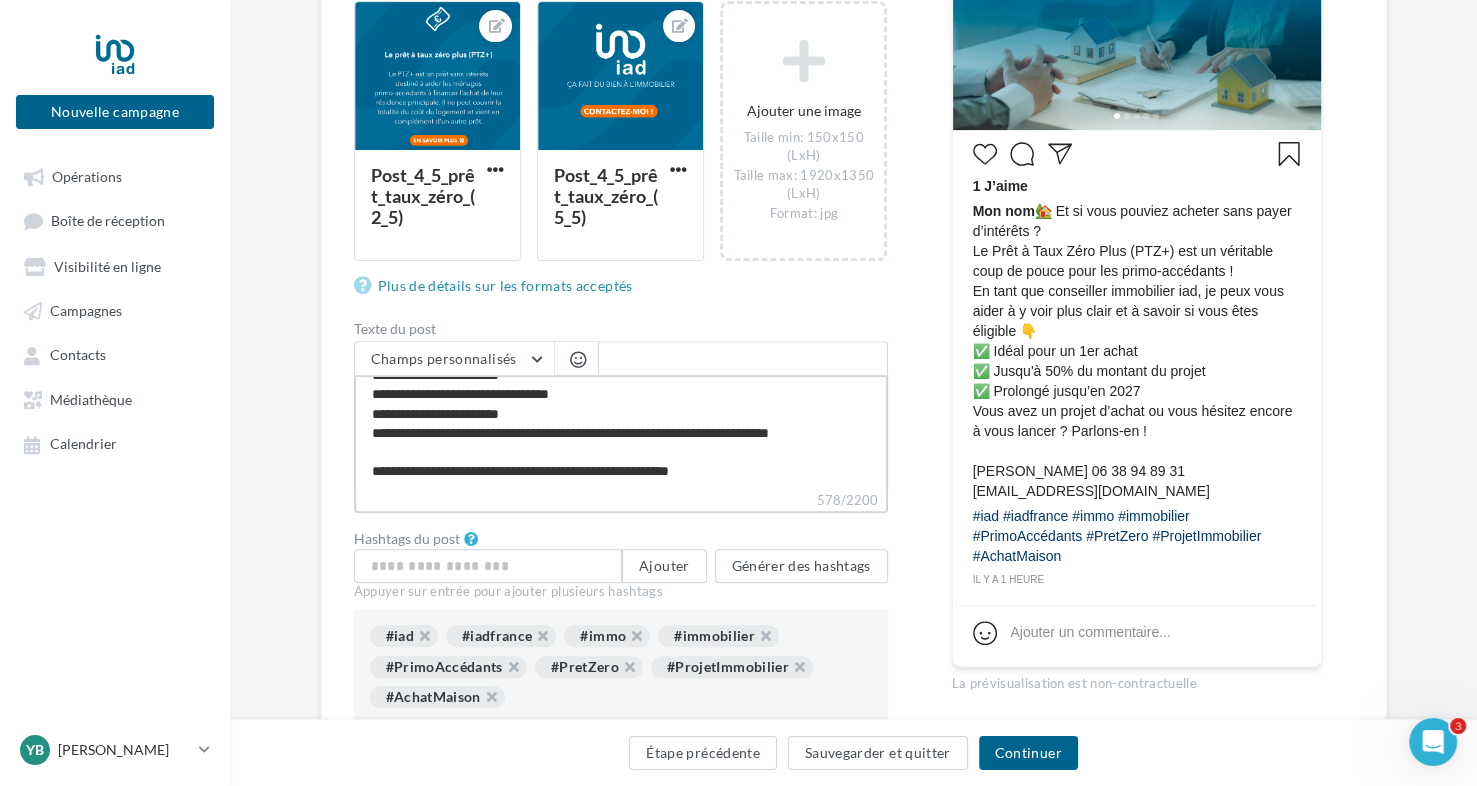click on "Édition de la campagne Instagram
Type de campagne
Post
Story
Type de média
Visuel   Reel
Images du post (10 max)
Post_4_5_prêt_taux_zéro_(1_5)
Post_4_5_prêt_taux_zéro_(3_5)
Post_4_5_prêt_taux_zéro_(4_5)
Post_4_5_prêt_taux_zéro_(2_5)
Post_4_5_prêt_taux_zéro_(5_5)
Ajouter une image     Taille min: 150x150 (LxH)   Taille max: 1920x1350 (LxH)   Format: jpg" at bounding box center [853, 200] 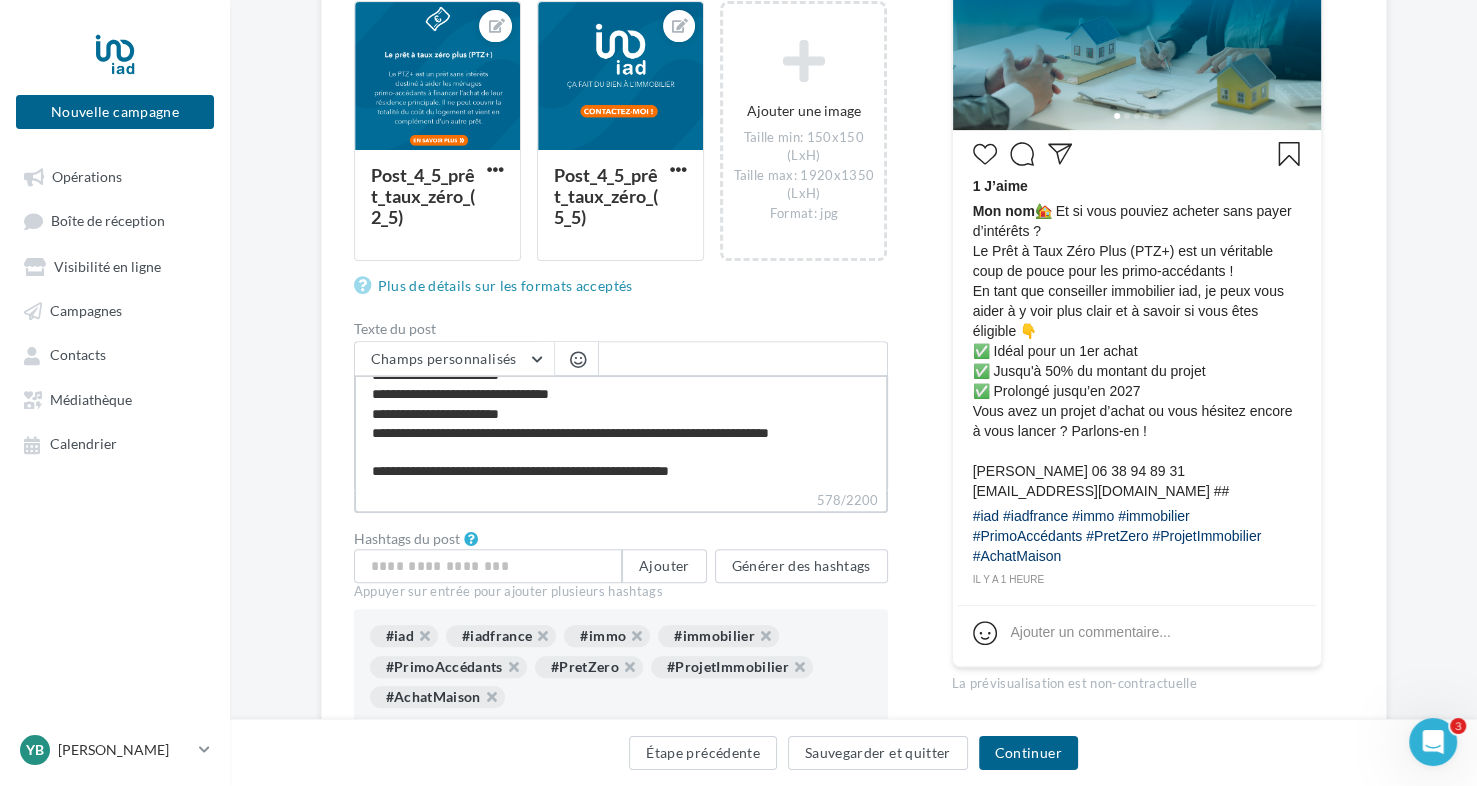 type on "**********" 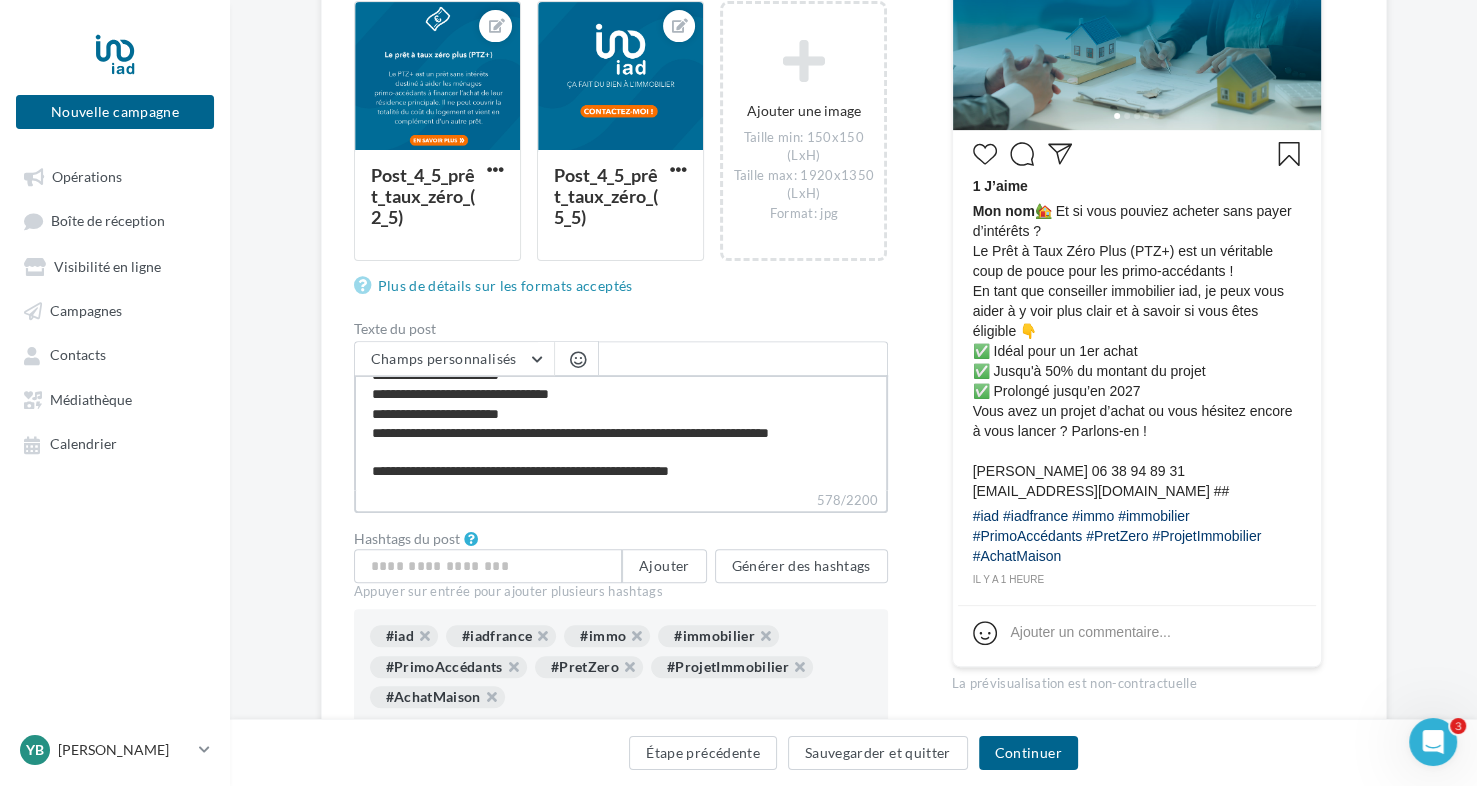 type on "**********" 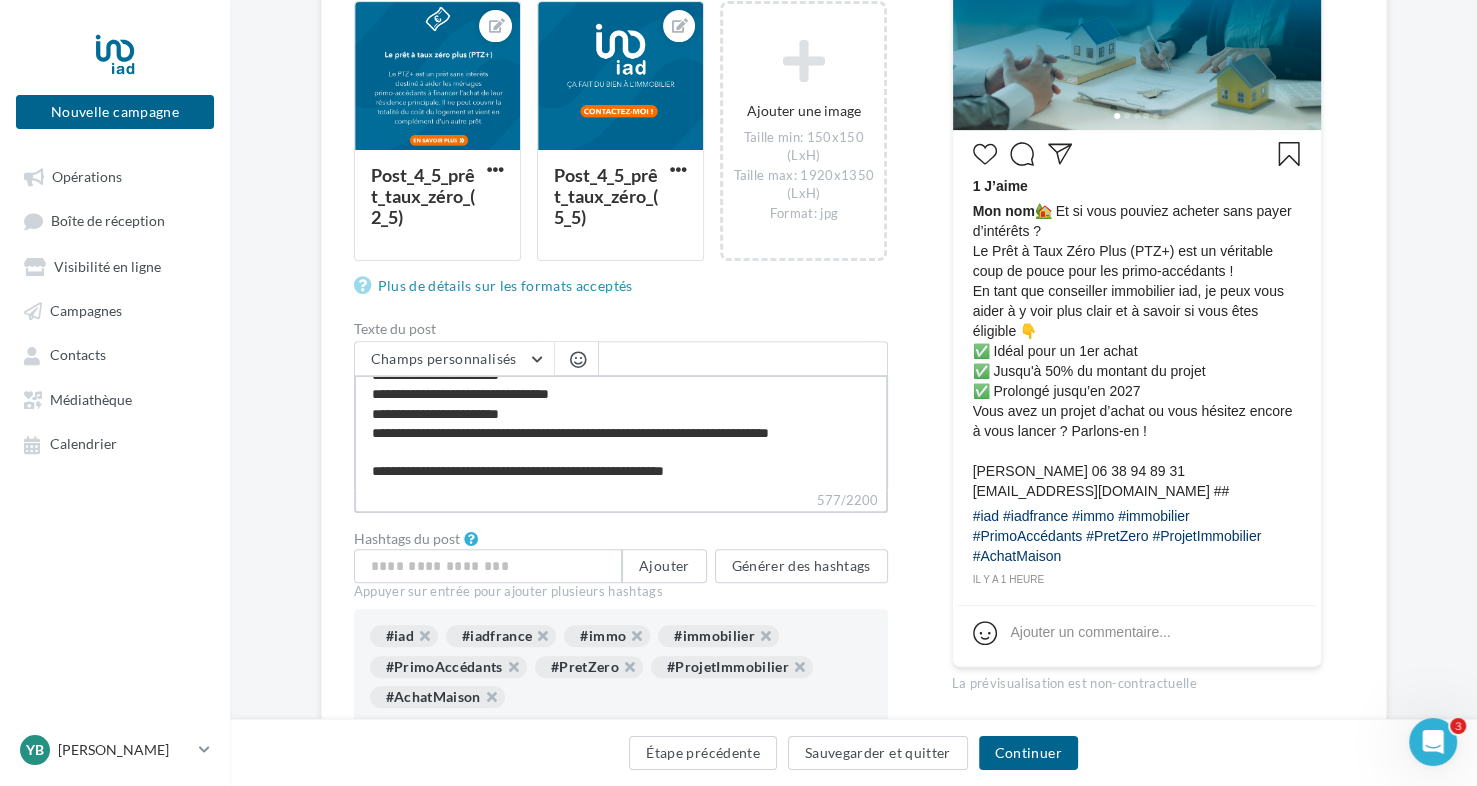 type on "**********" 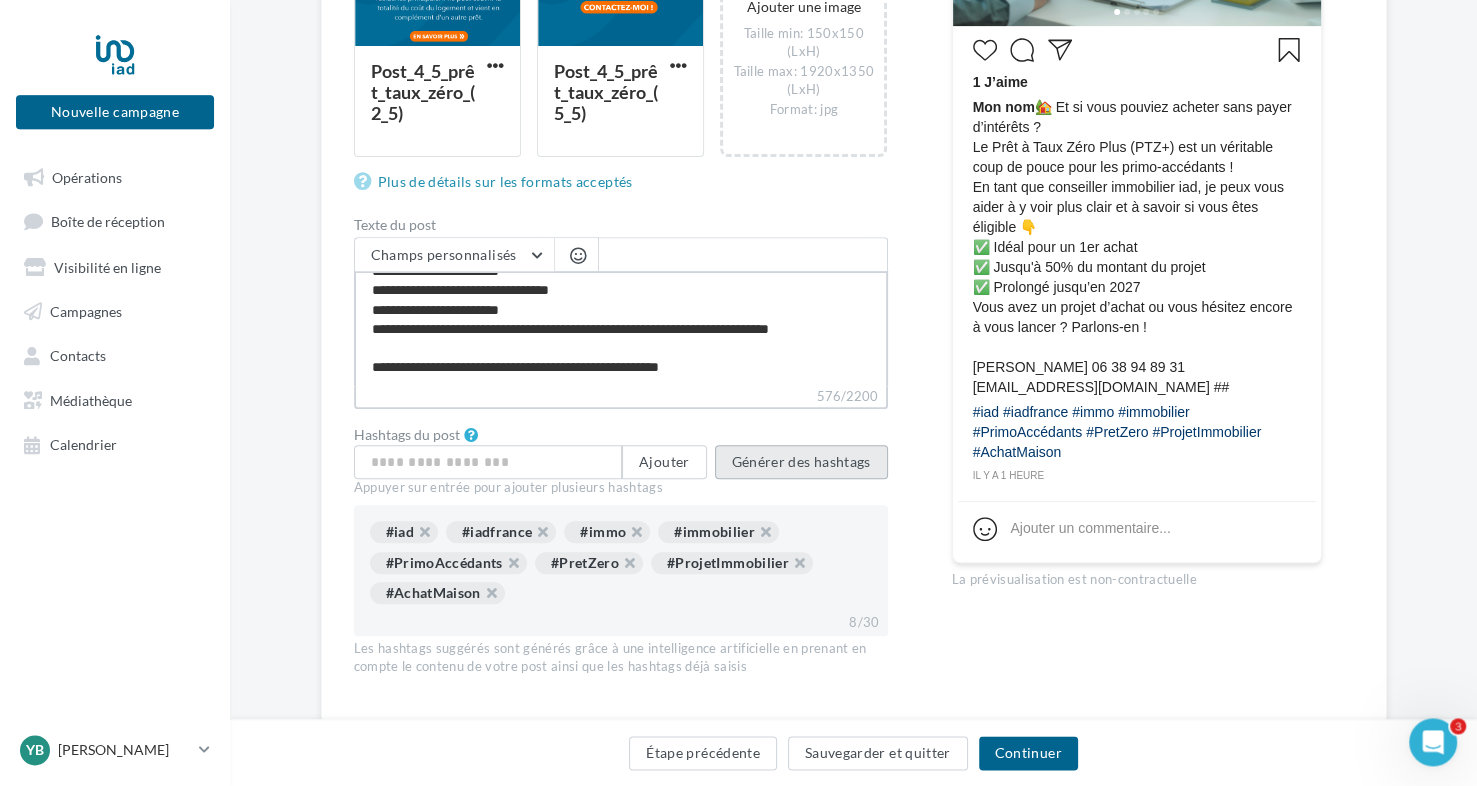 scroll, scrollTop: 767, scrollLeft: 0, axis: vertical 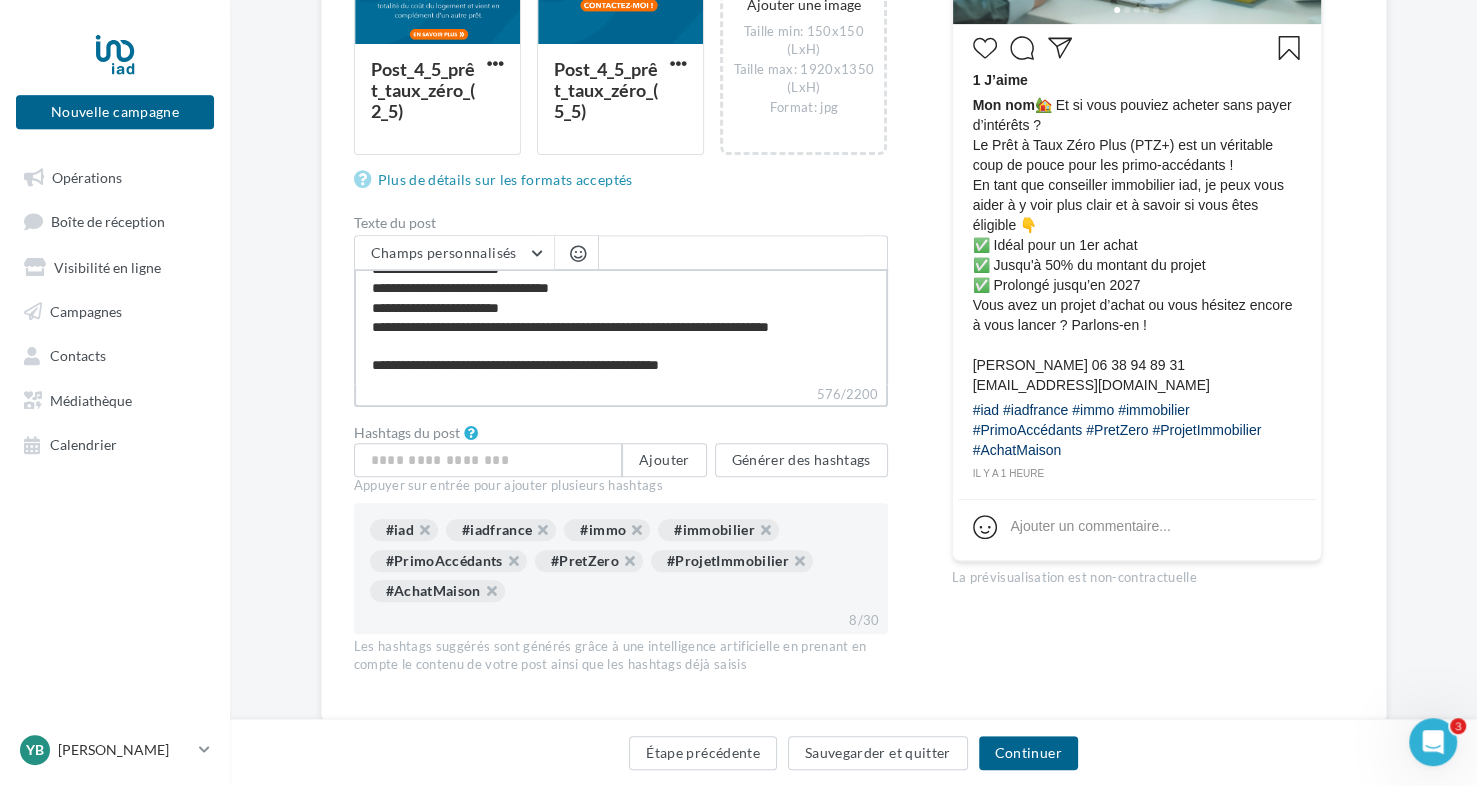 type on "**********" 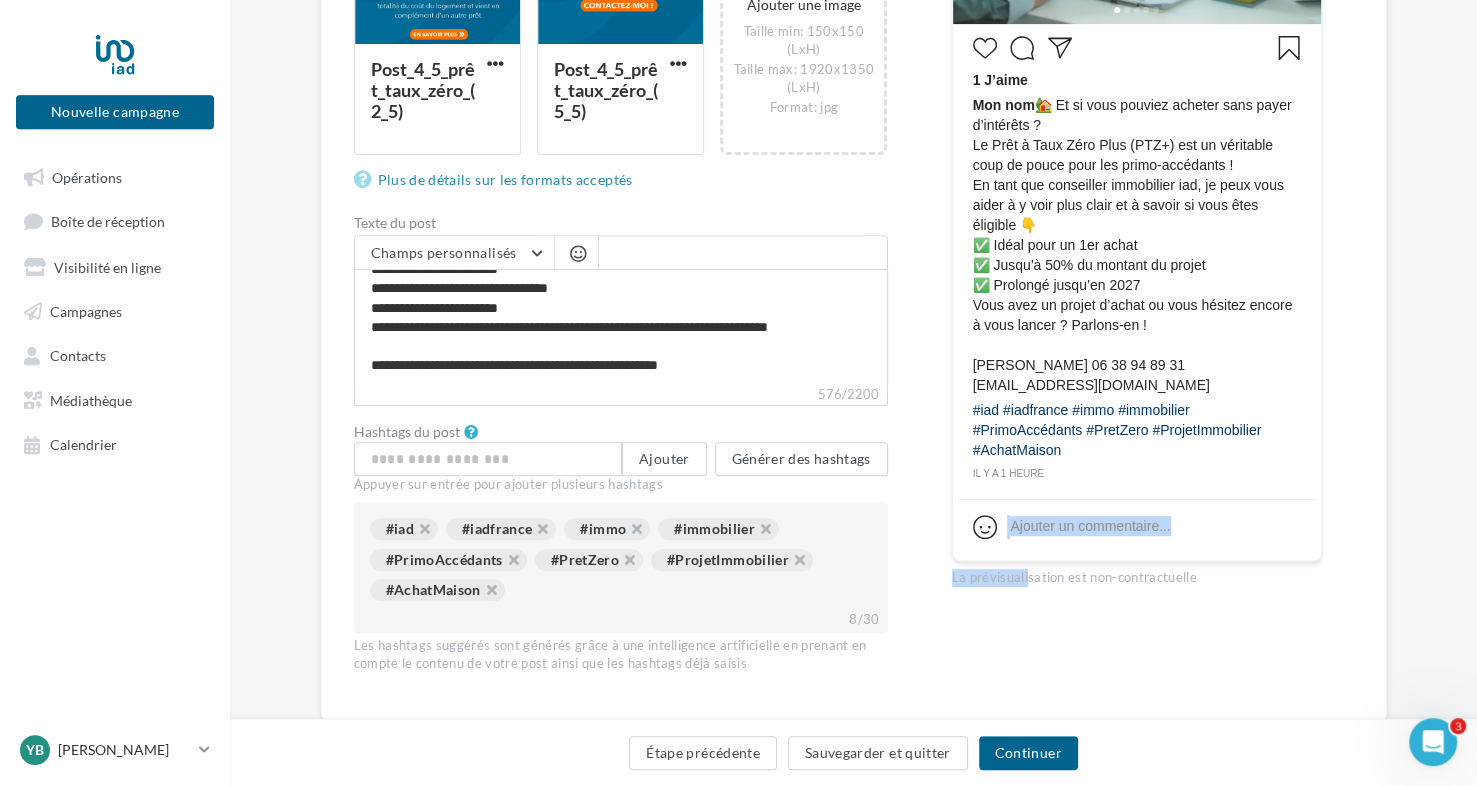 drag, startPoint x: 855, startPoint y: 513, endPoint x: 932, endPoint y: 595, distance: 112.48556 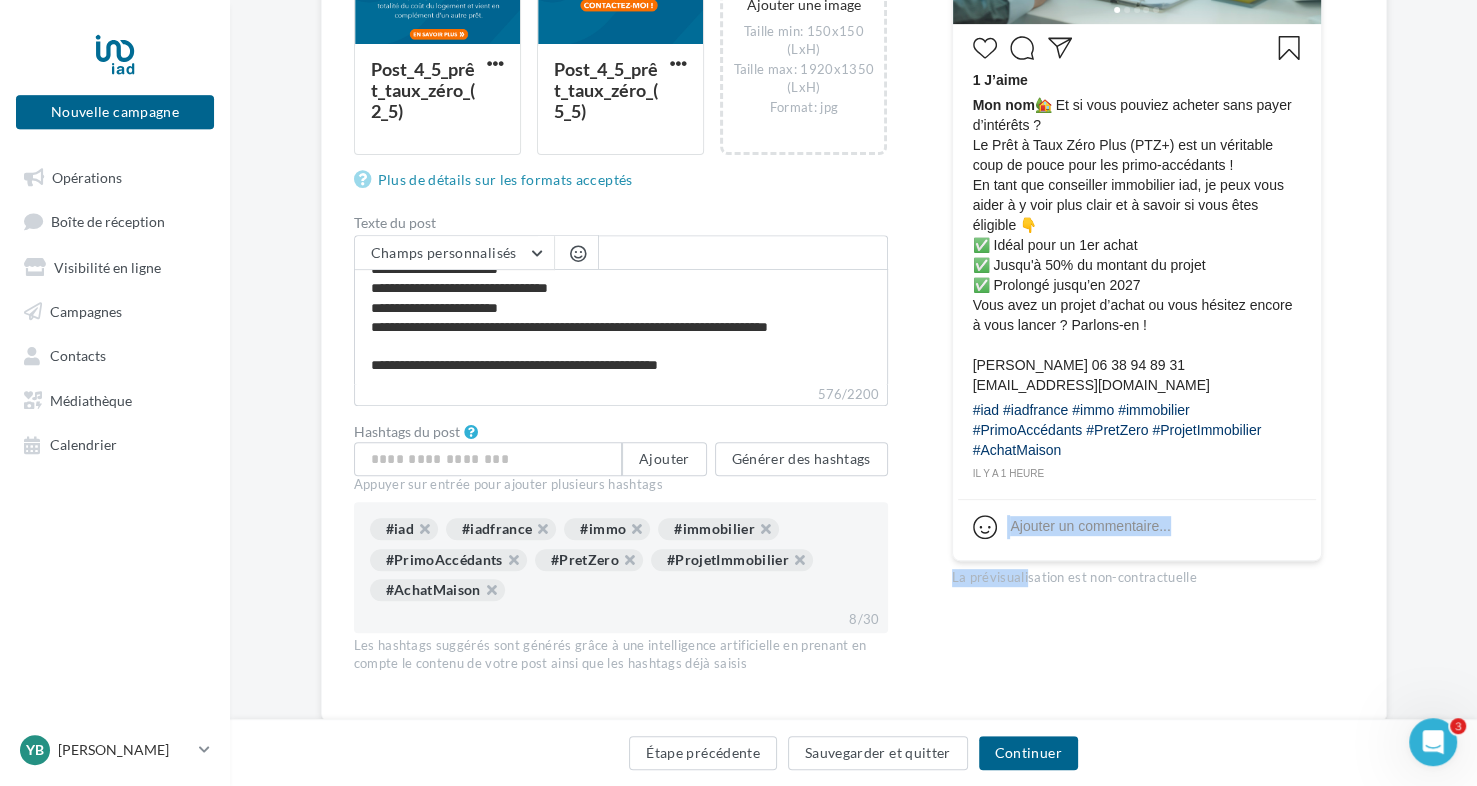 click on "Type de campagne
Post
Story
Type de média
Visuel   Reel
Images du post (10 max)
Post_4_5_prêt_taux_zéro_(1_5)
Post_4_5_prêt_taux_zéro_(3_5)
Post_4_5_prêt_taux_zéro_(4_5)
Post_4_5_prêt_taux_zéro_(2_5)
Post_4_5_prêt_taux_zéro_(5_5)
Ajouter une image     Taille min: 150x150 (LxH)   Taille max: 1920x1350 (LxH)   Format: jpg
Texte du post" at bounding box center (854, 78) 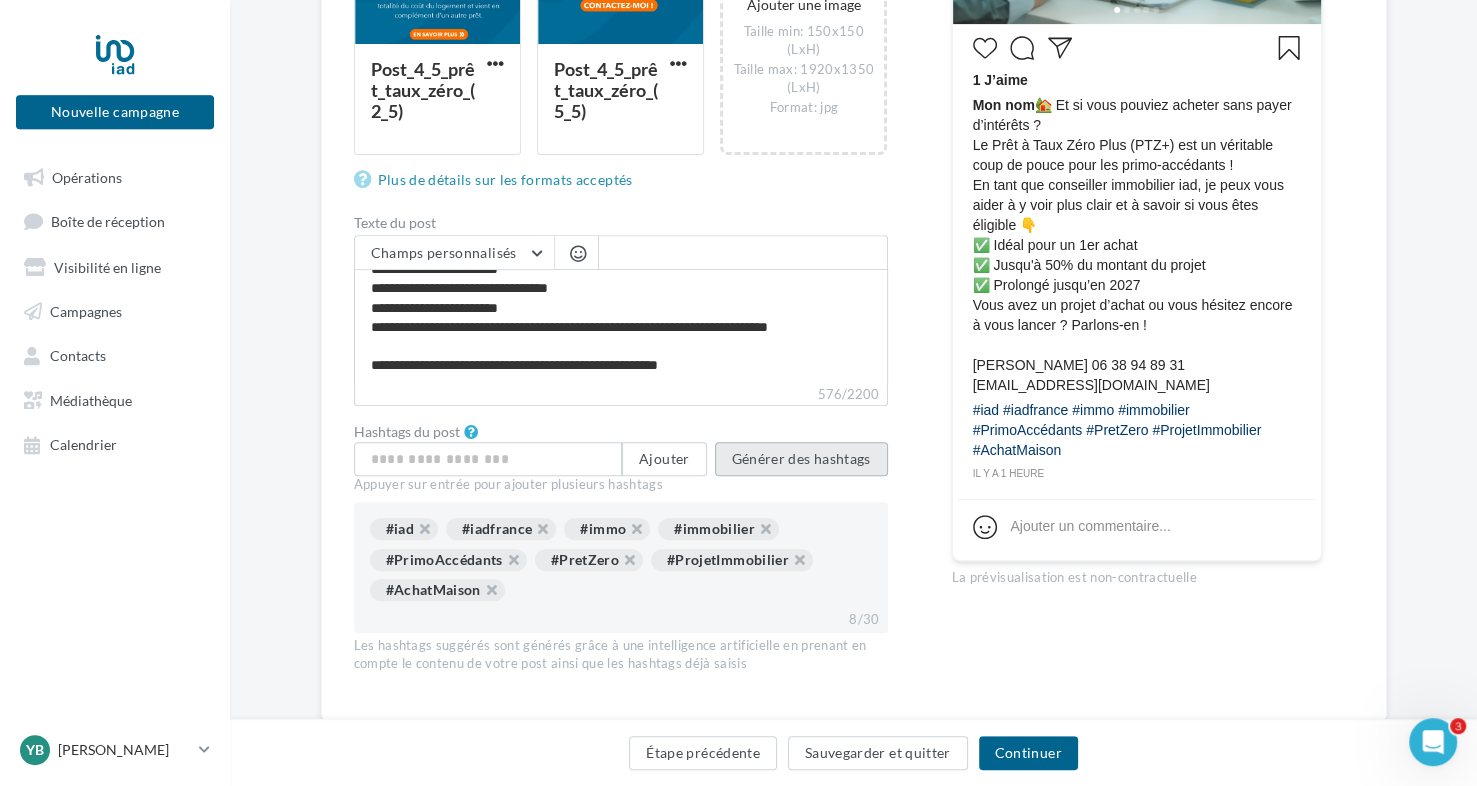 click on "Générer des hashtags" at bounding box center (801, 459) 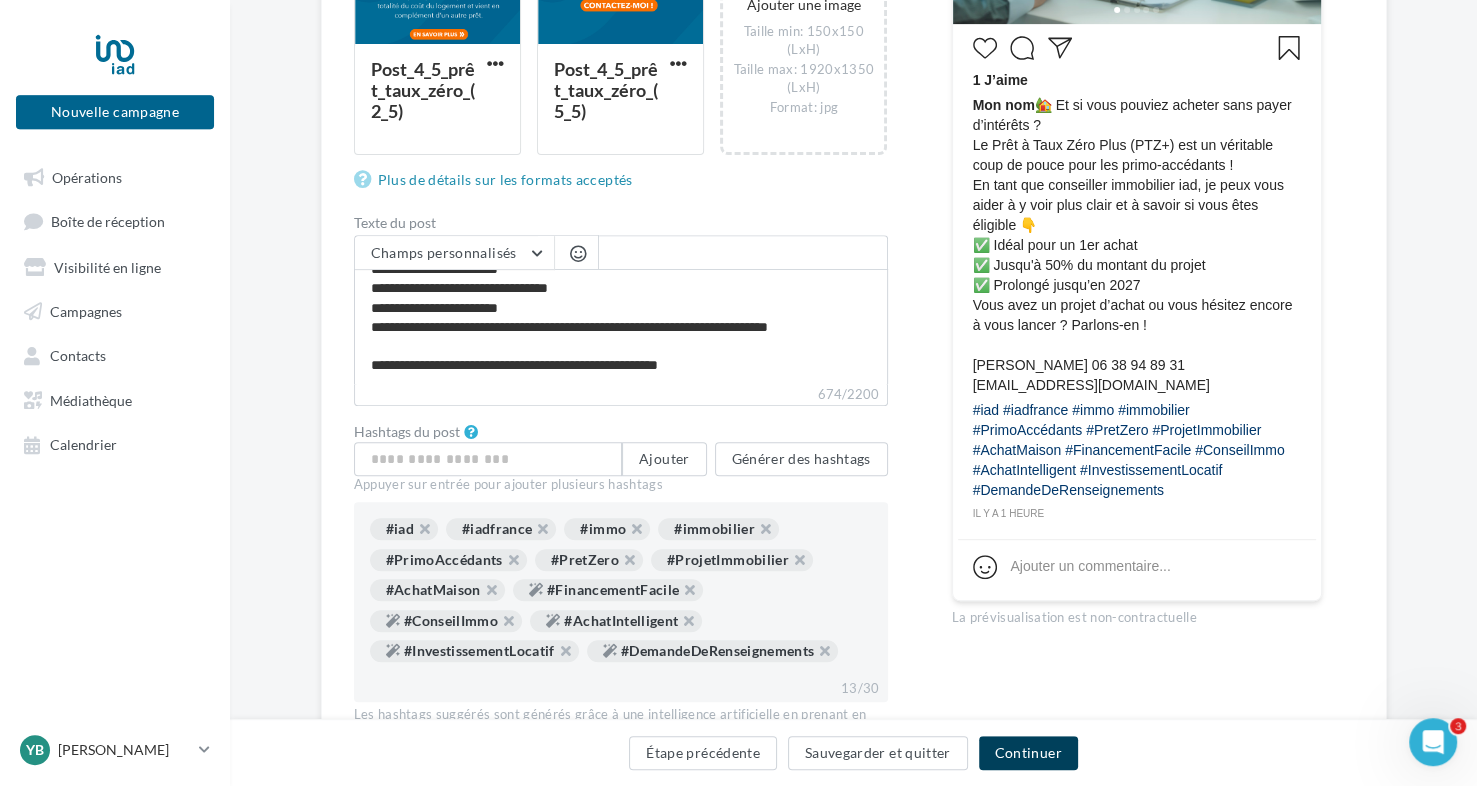 click on "Continuer" at bounding box center (1028, 753) 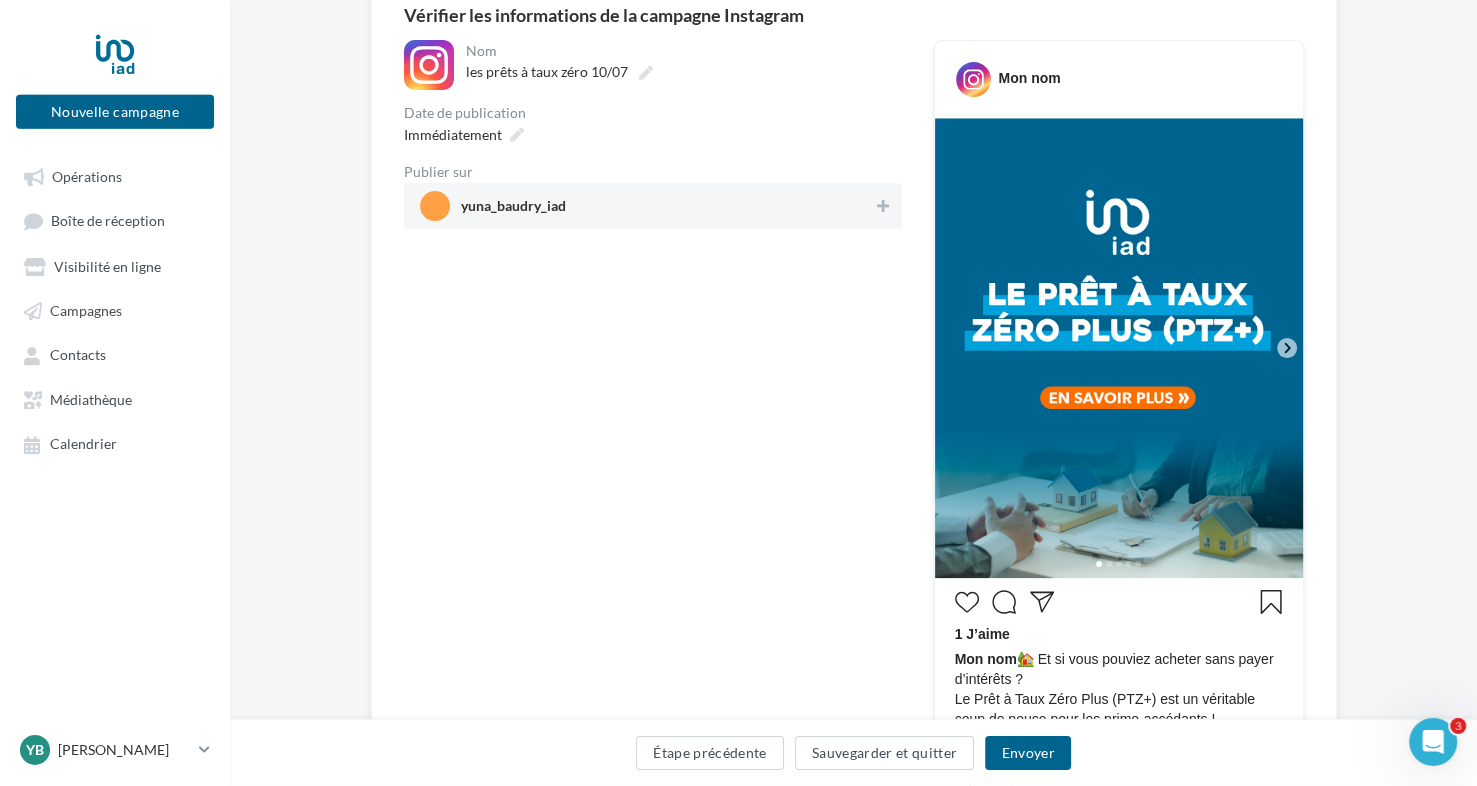 scroll, scrollTop: 0, scrollLeft: 0, axis: both 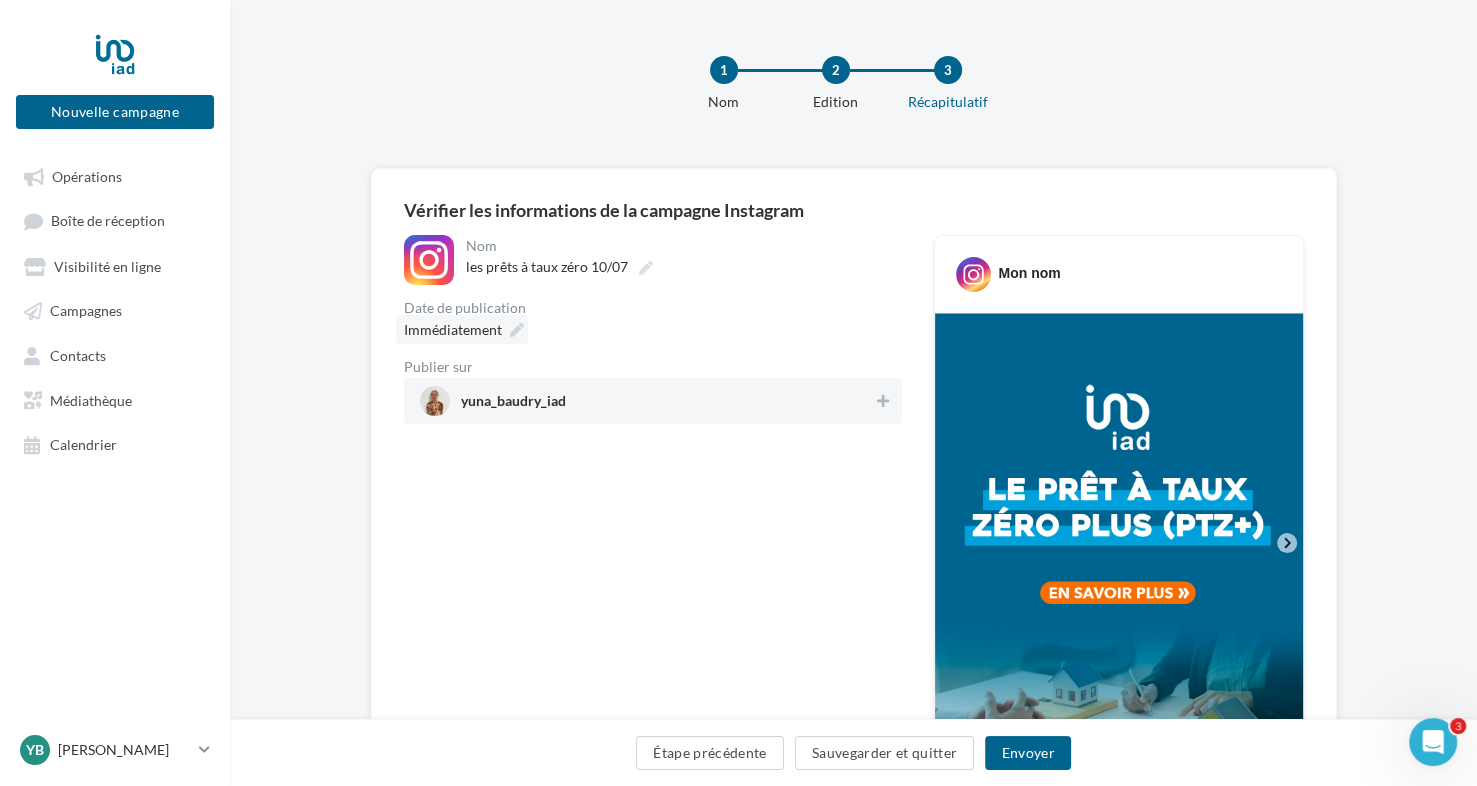 click at bounding box center [517, 330] 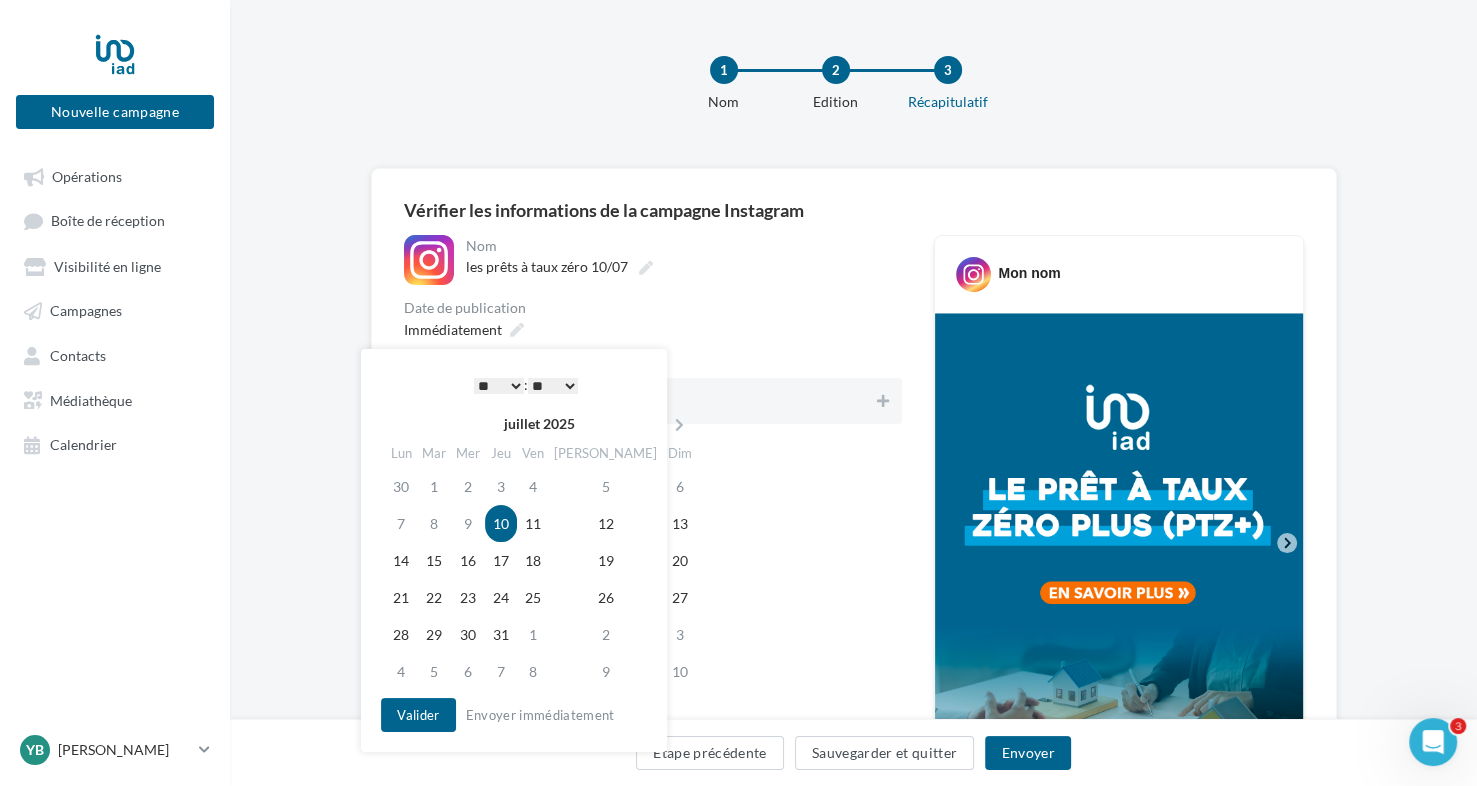 click on "* * * * * * * * * * ** ** ** ** ** ** ** ** ** ** ** ** ** **" at bounding box center (499, 386) 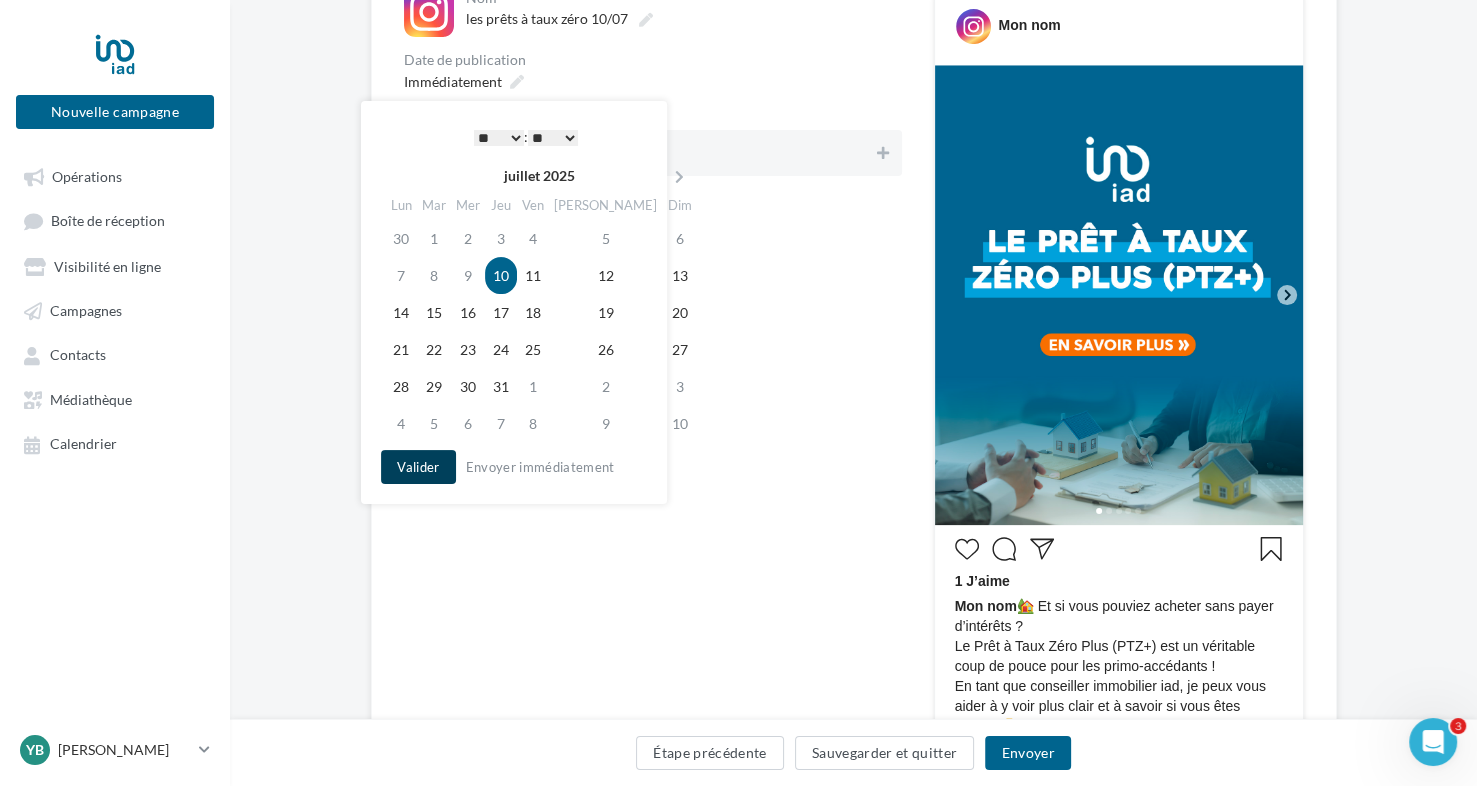 click on "Valider" at bounding box center [418, 467] 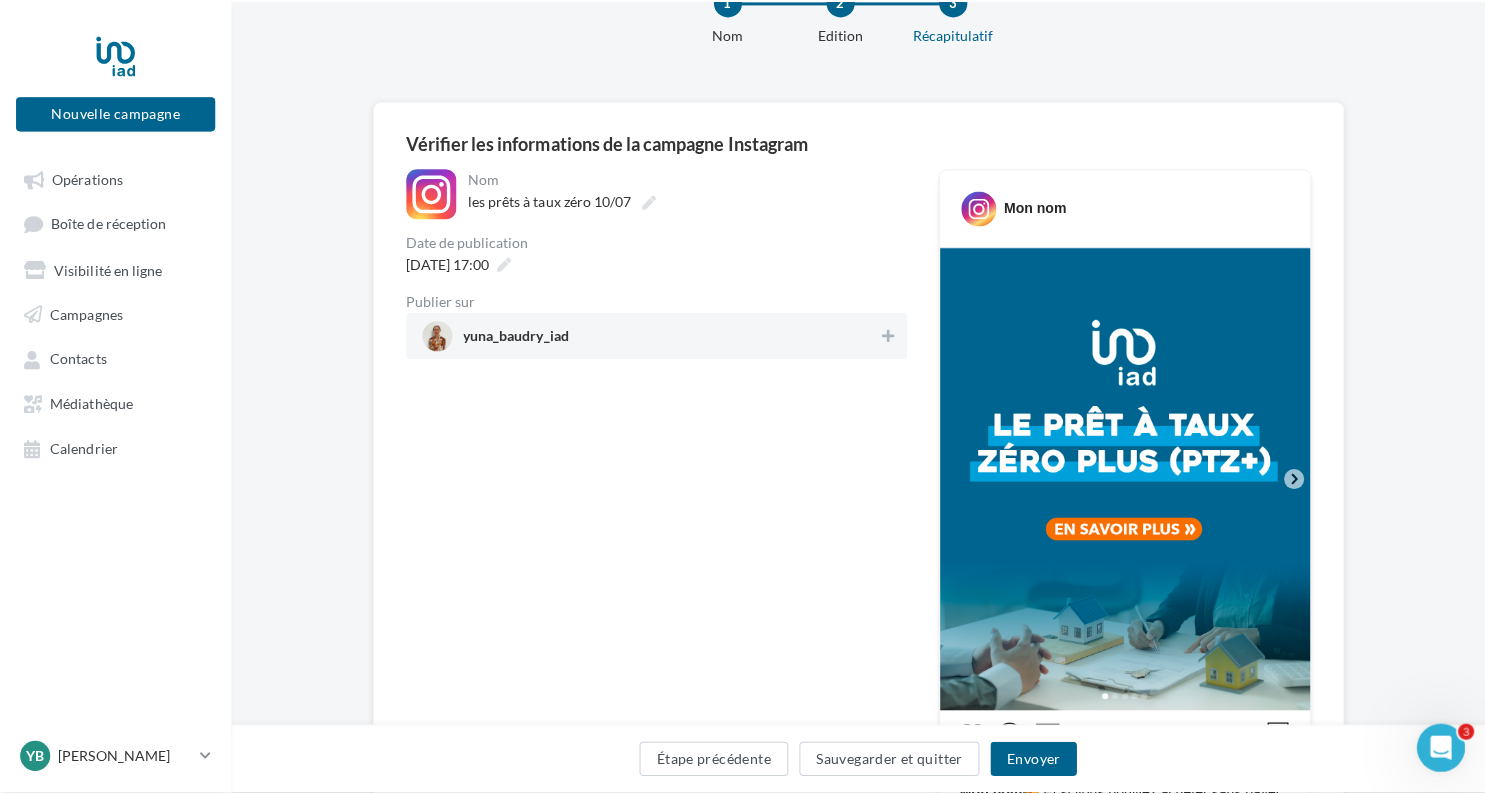 scroll, scrollTop: 68, scrollLeft: 0, axis: vertical 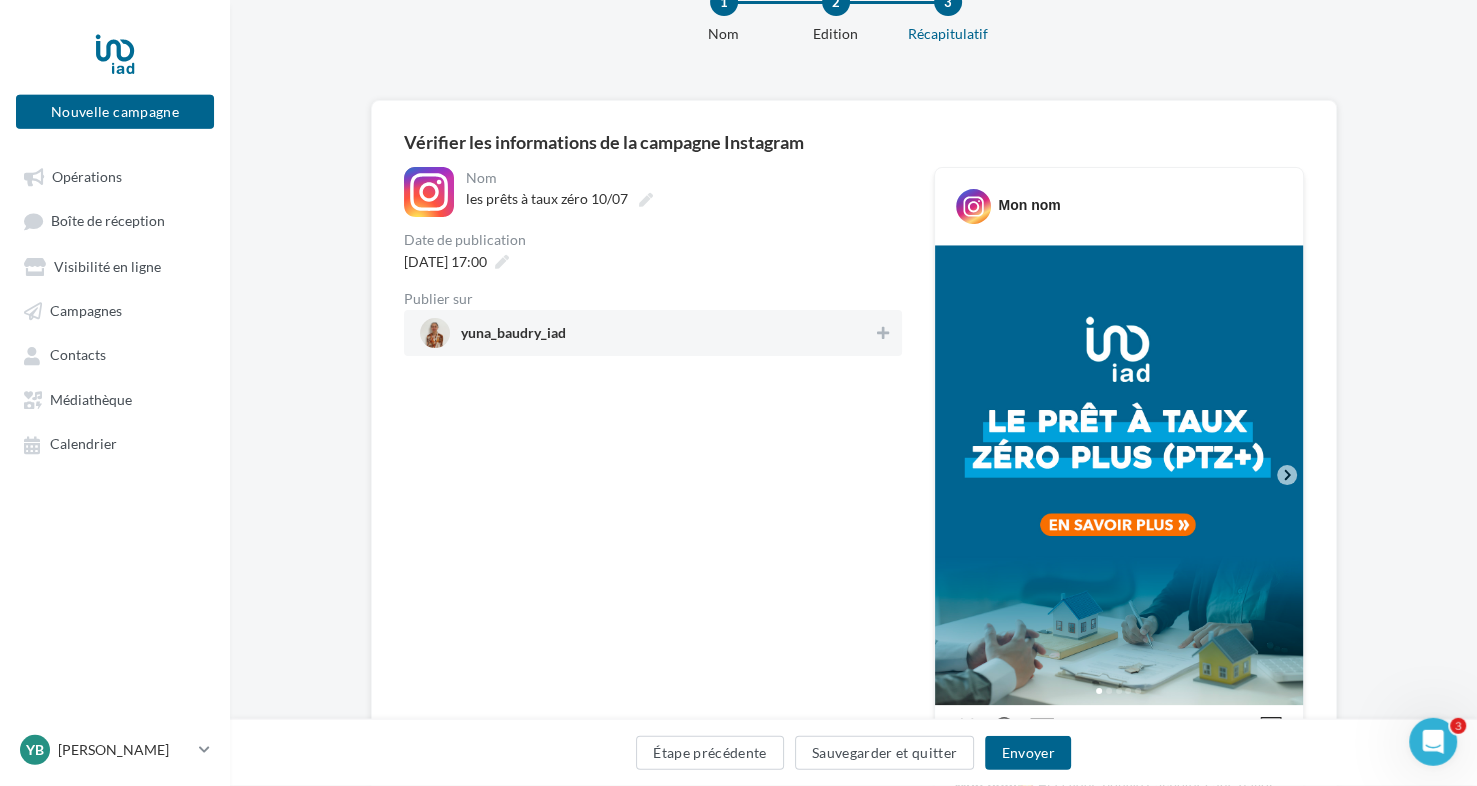 click on "yuna_baudry_iad" at bounding box center (513, 337) 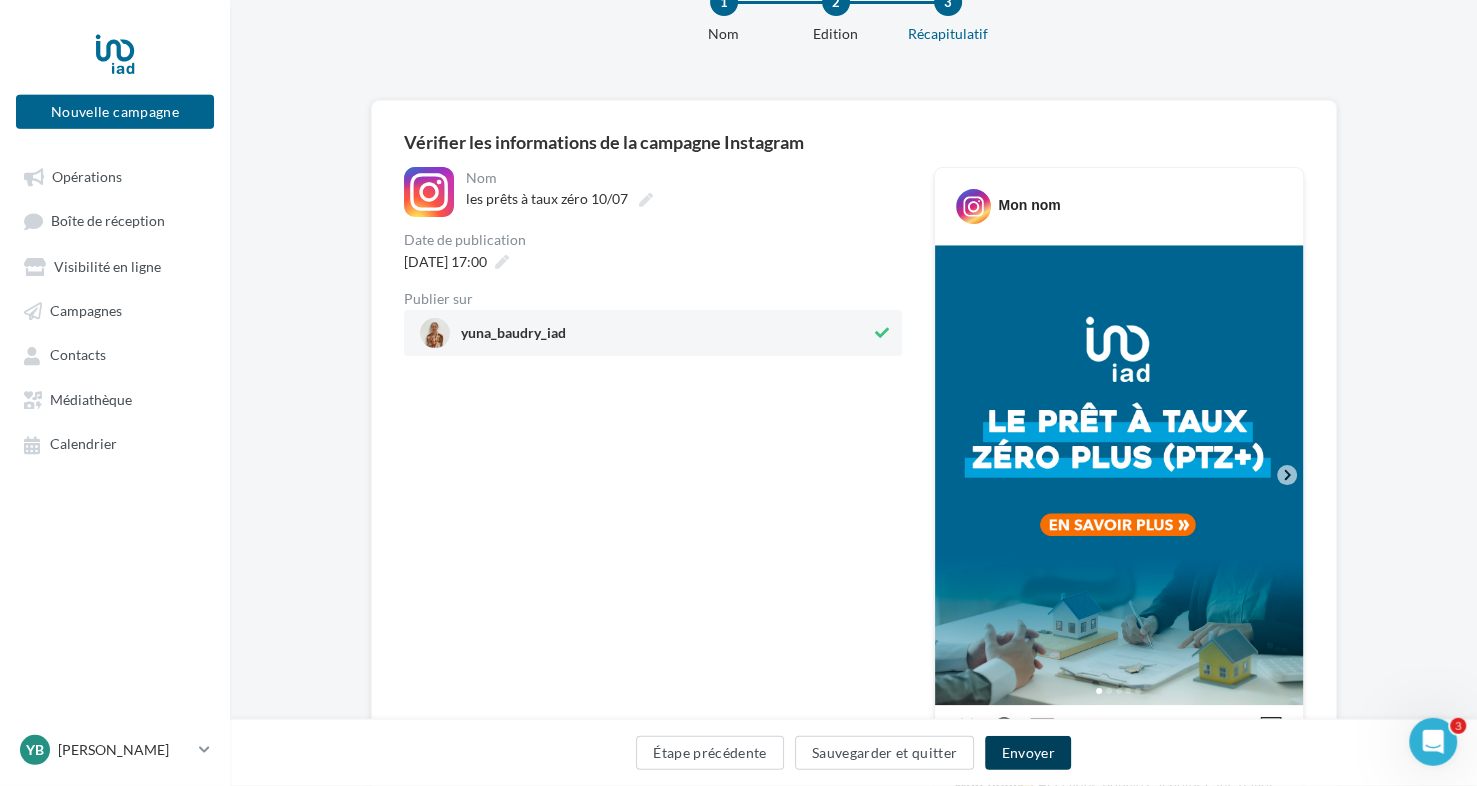 click on "Envoyer" at bounding box center [1027, 753] 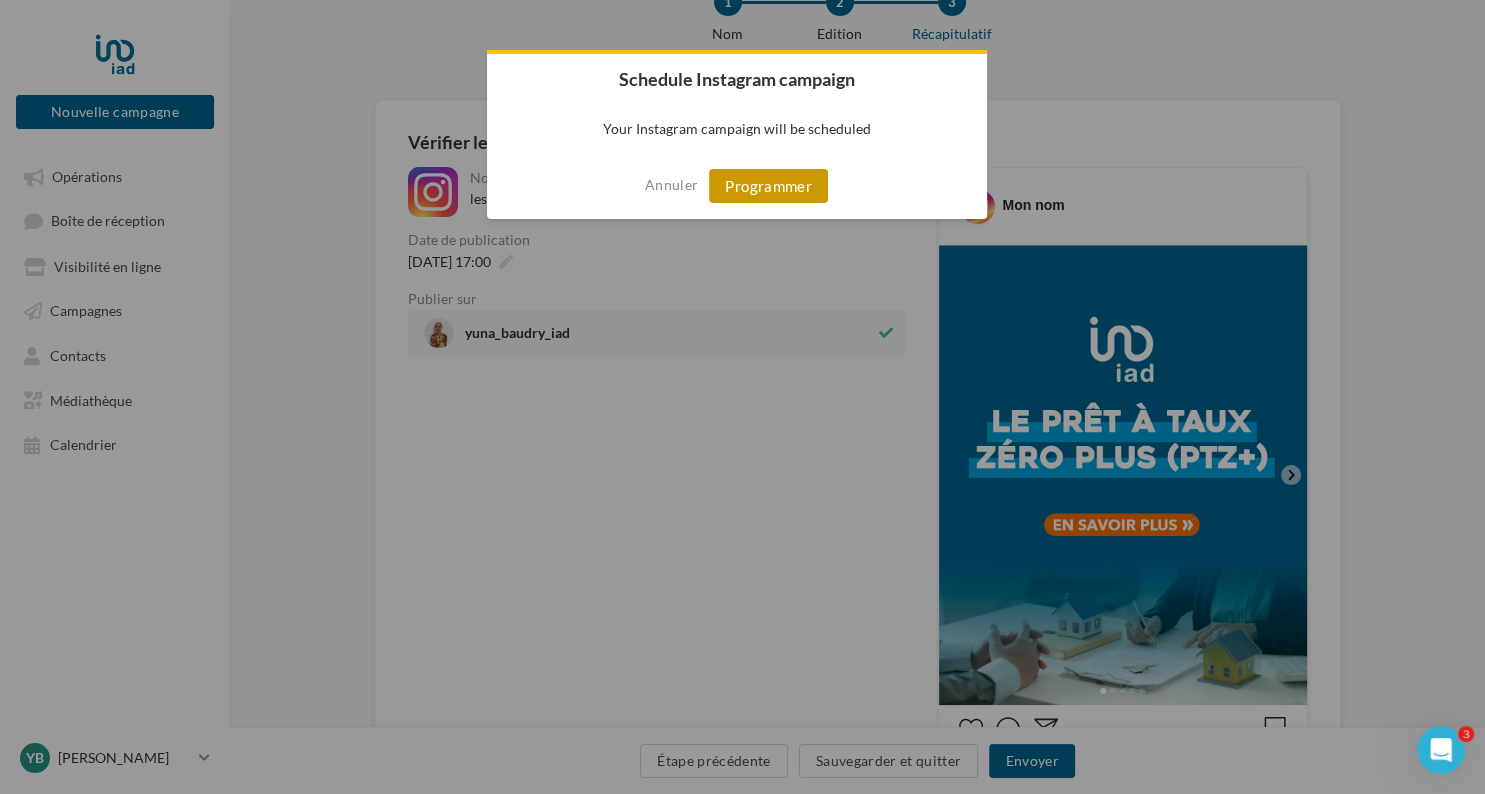 click on "Programmer" at bounding box center (768, 186) 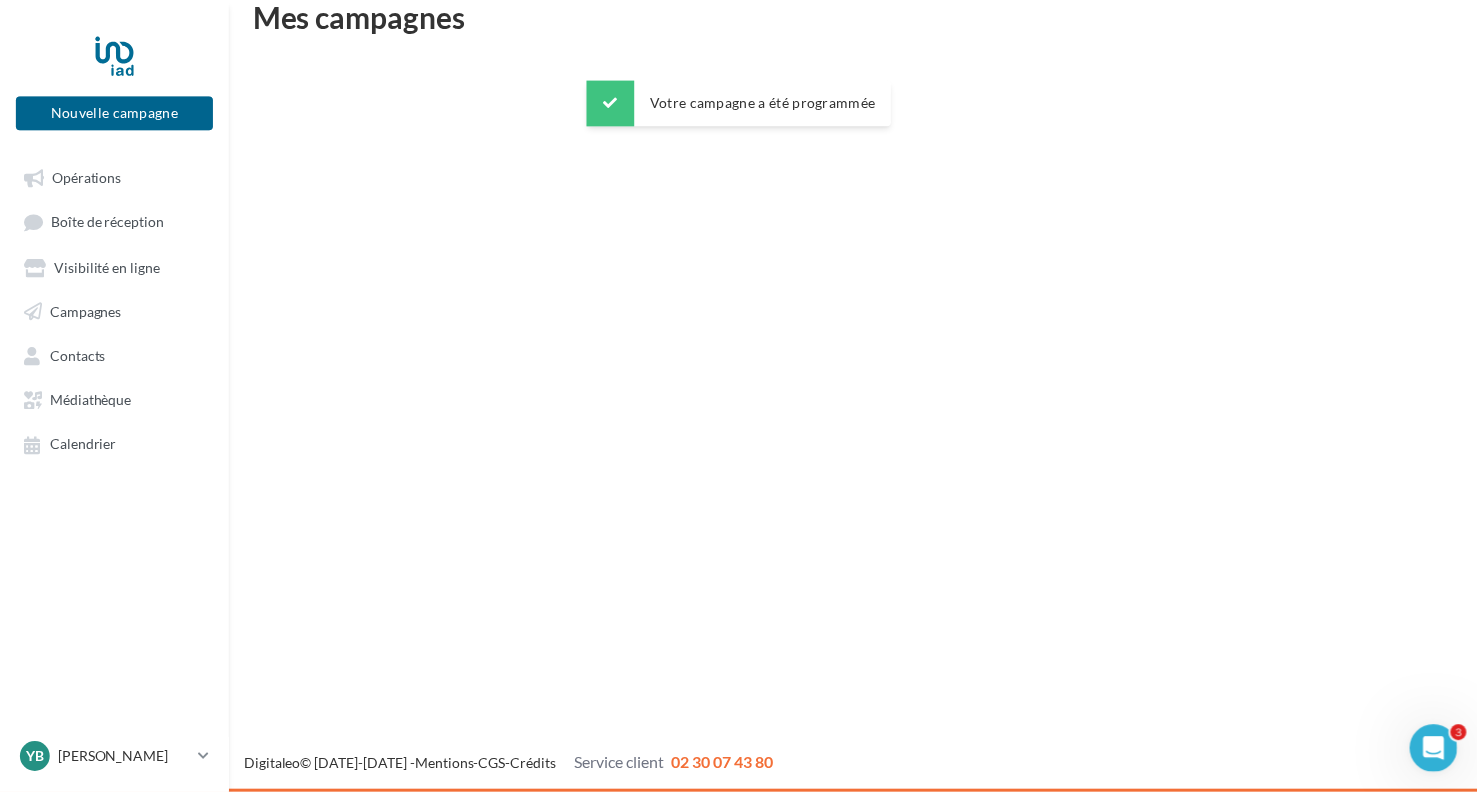 scroll, scrollTop: 32, scrollLeft: 0, axis: vertical 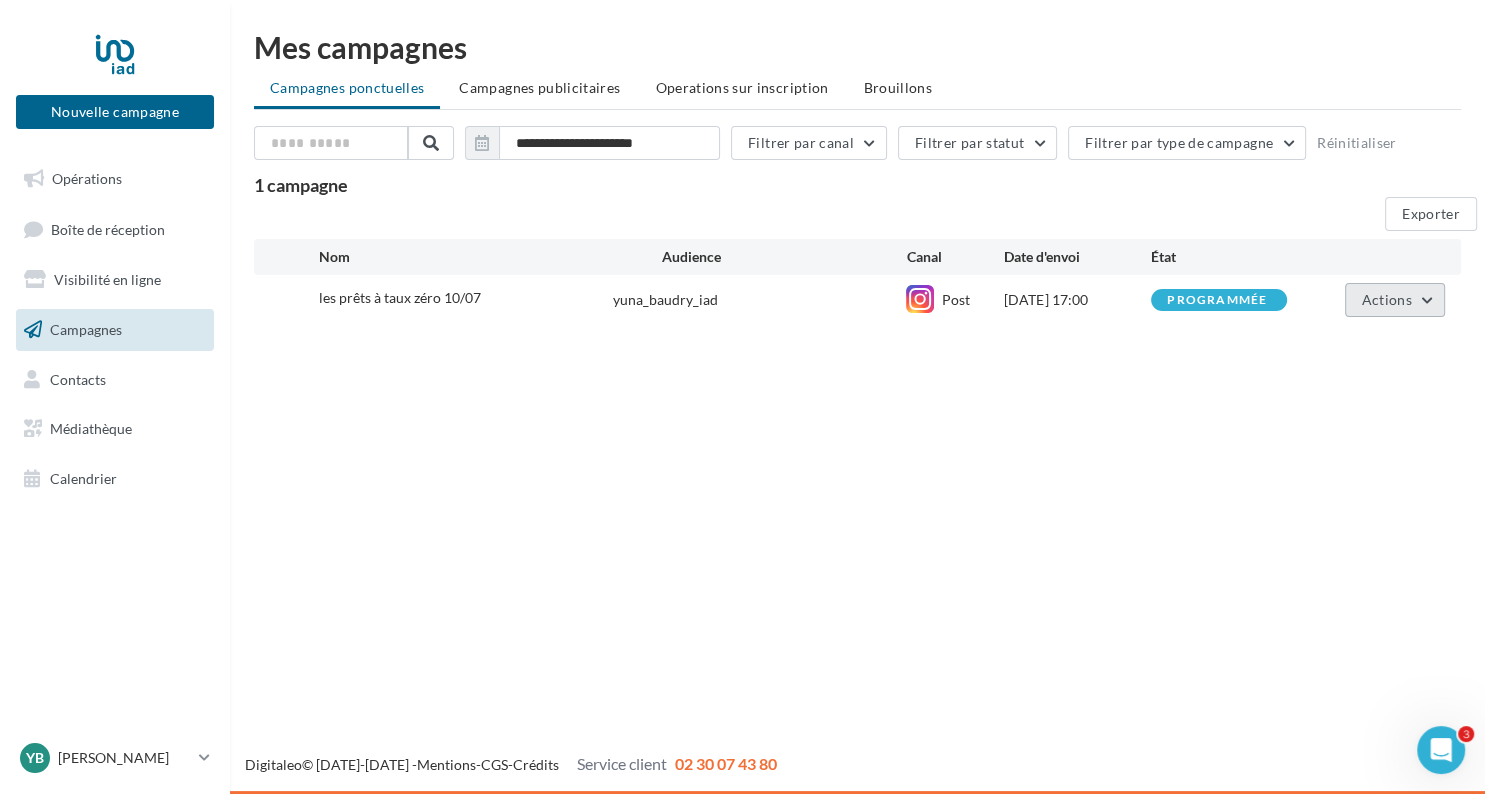 click on "Actions" at bounding box center (1395, 300) 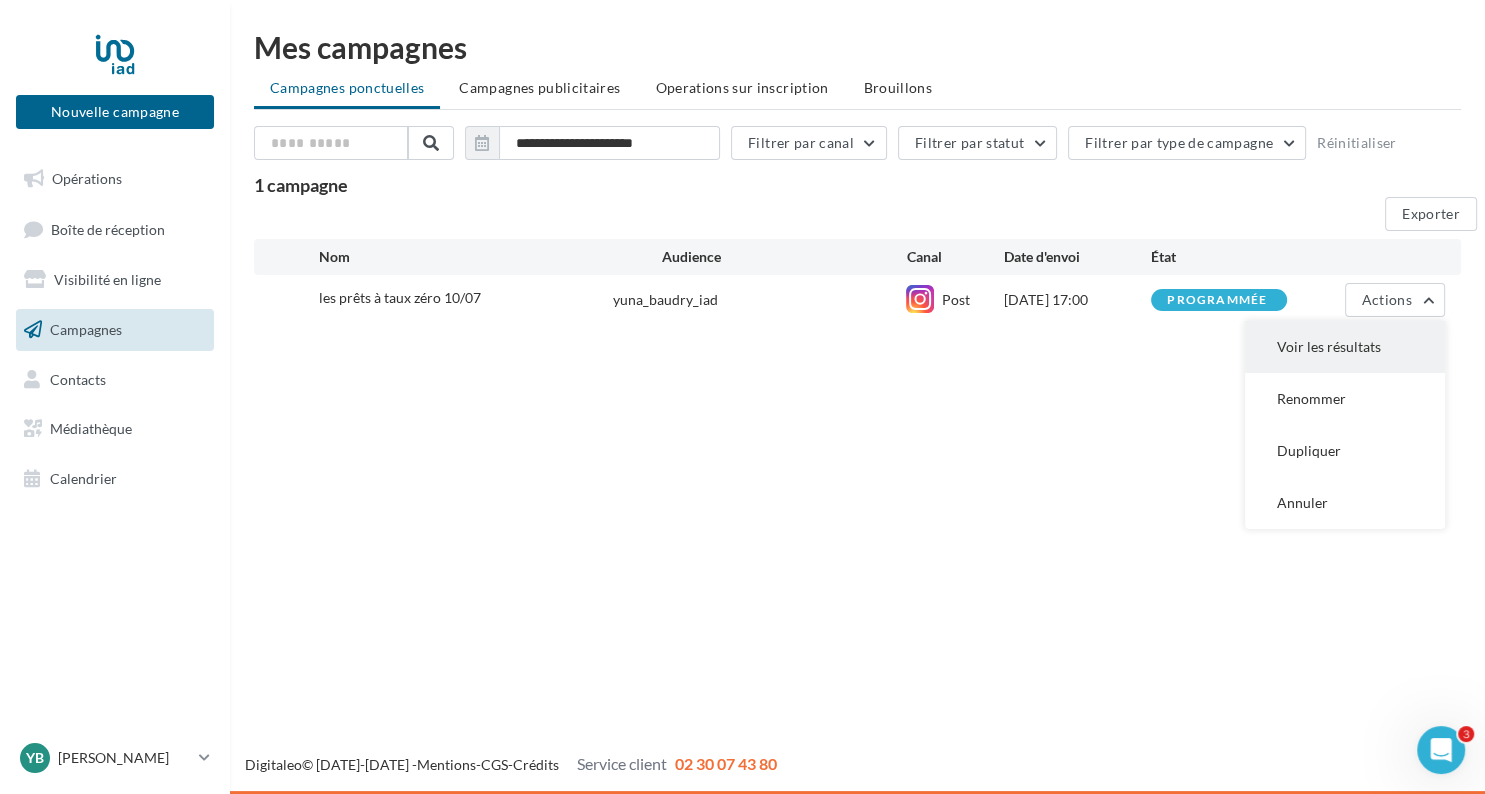 click on "Voir les résultats" at bounding box center [1345, 347] 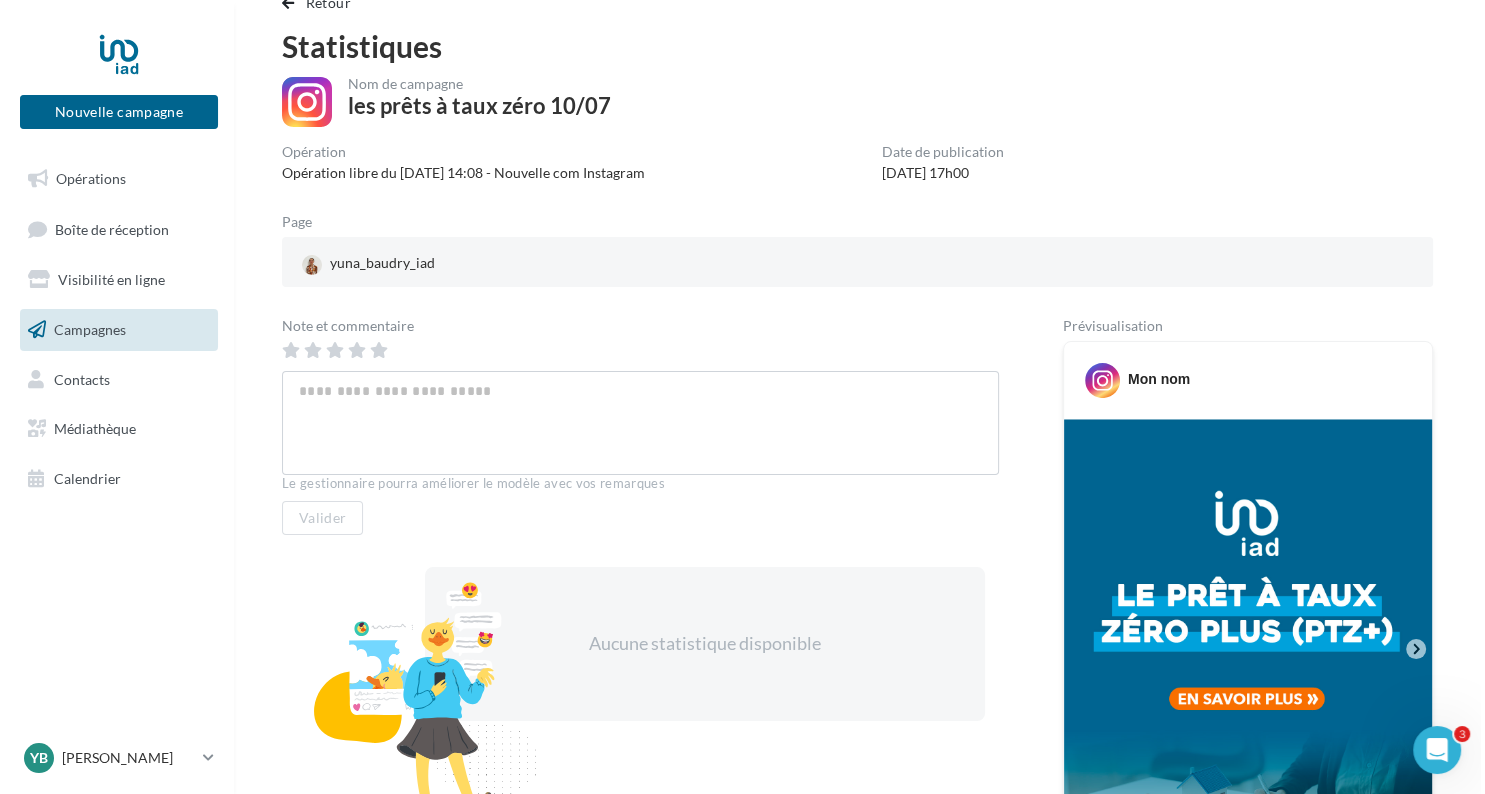 scroll, scrollTop: 0, scrollLeft: 0, axis: both 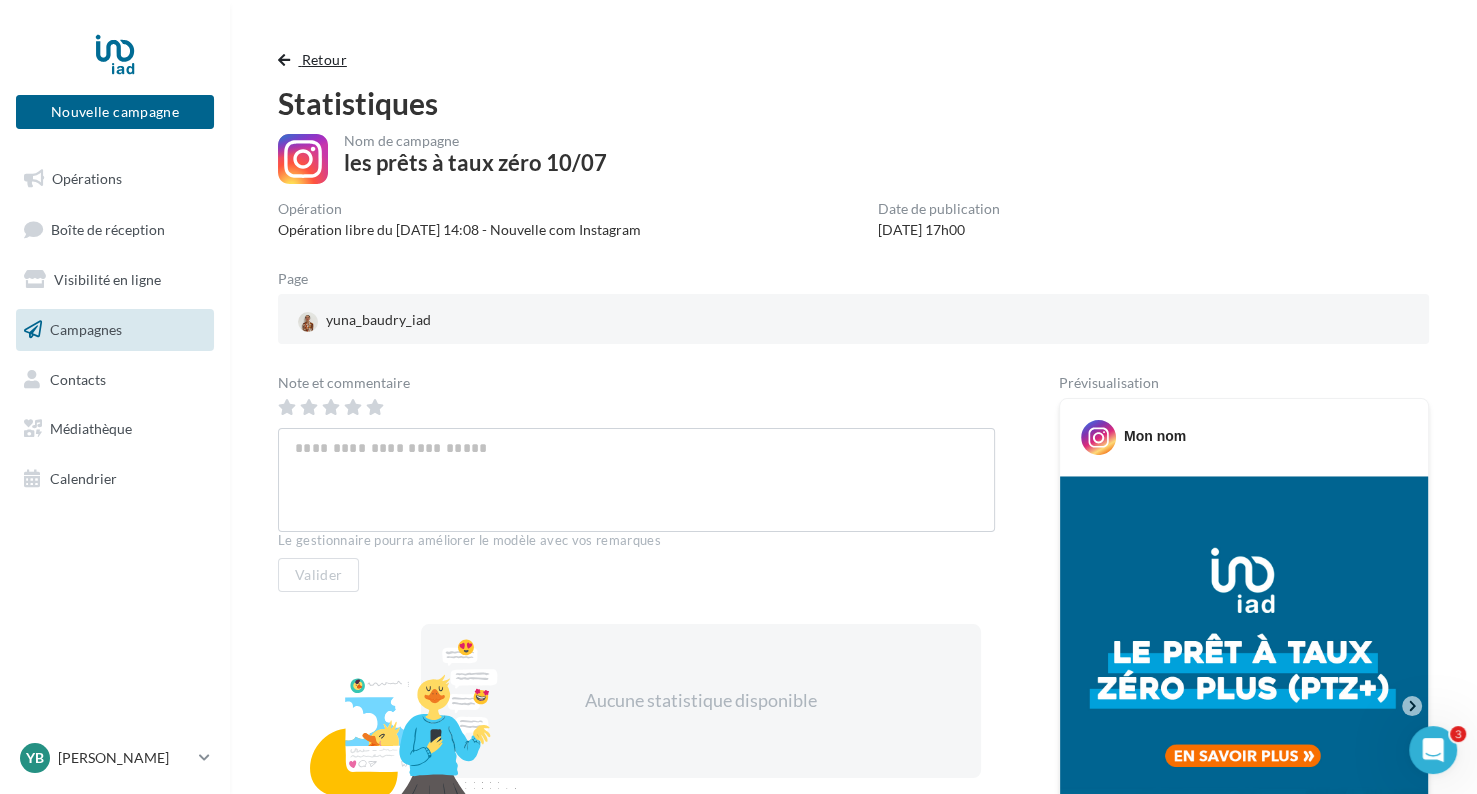 click on "Retour" at bounding box center [316, 60] 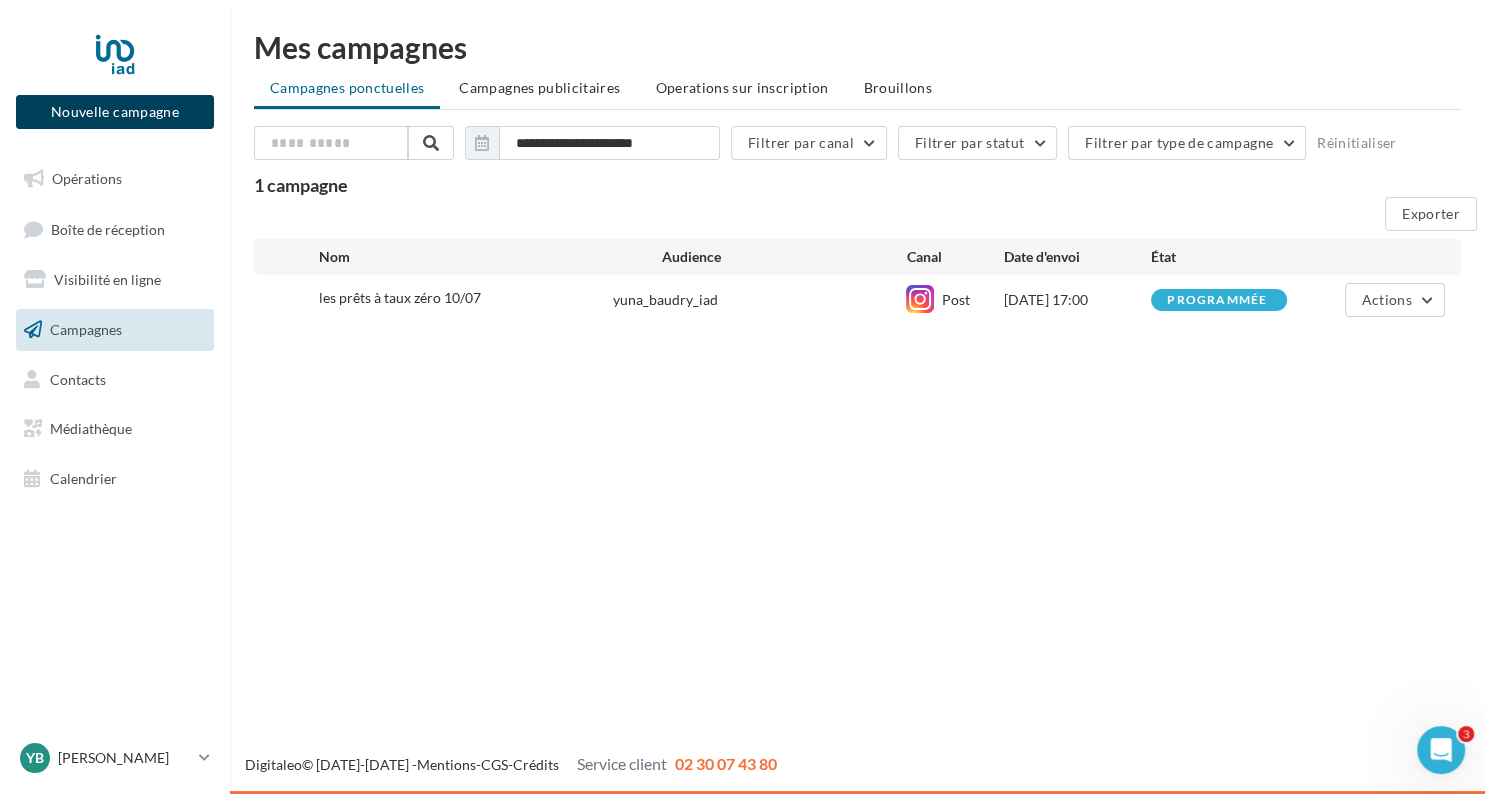 click on "Nouvelle campagne" at bounding box center [115, 112] 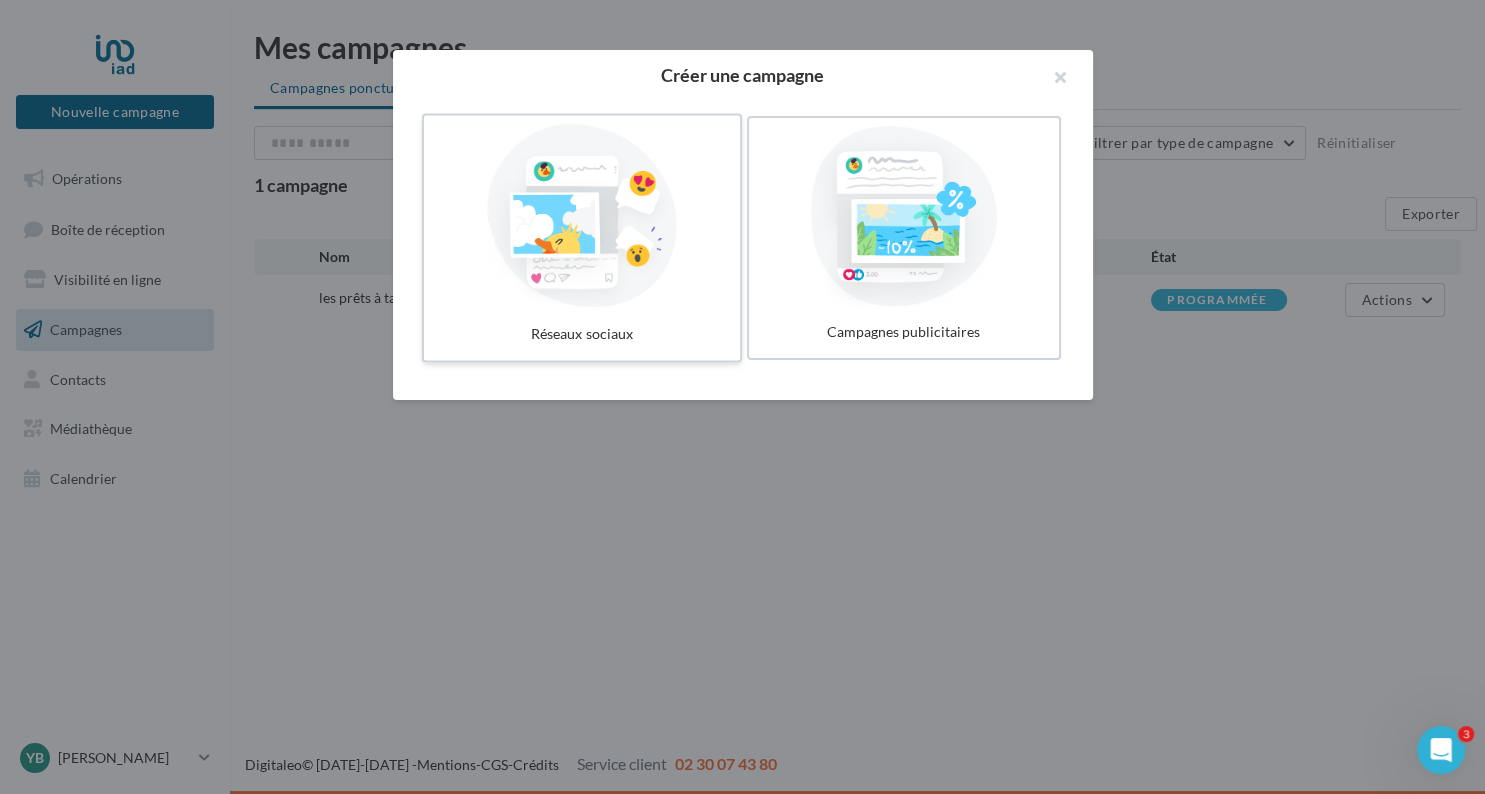 click at bounding box center [582, 216] 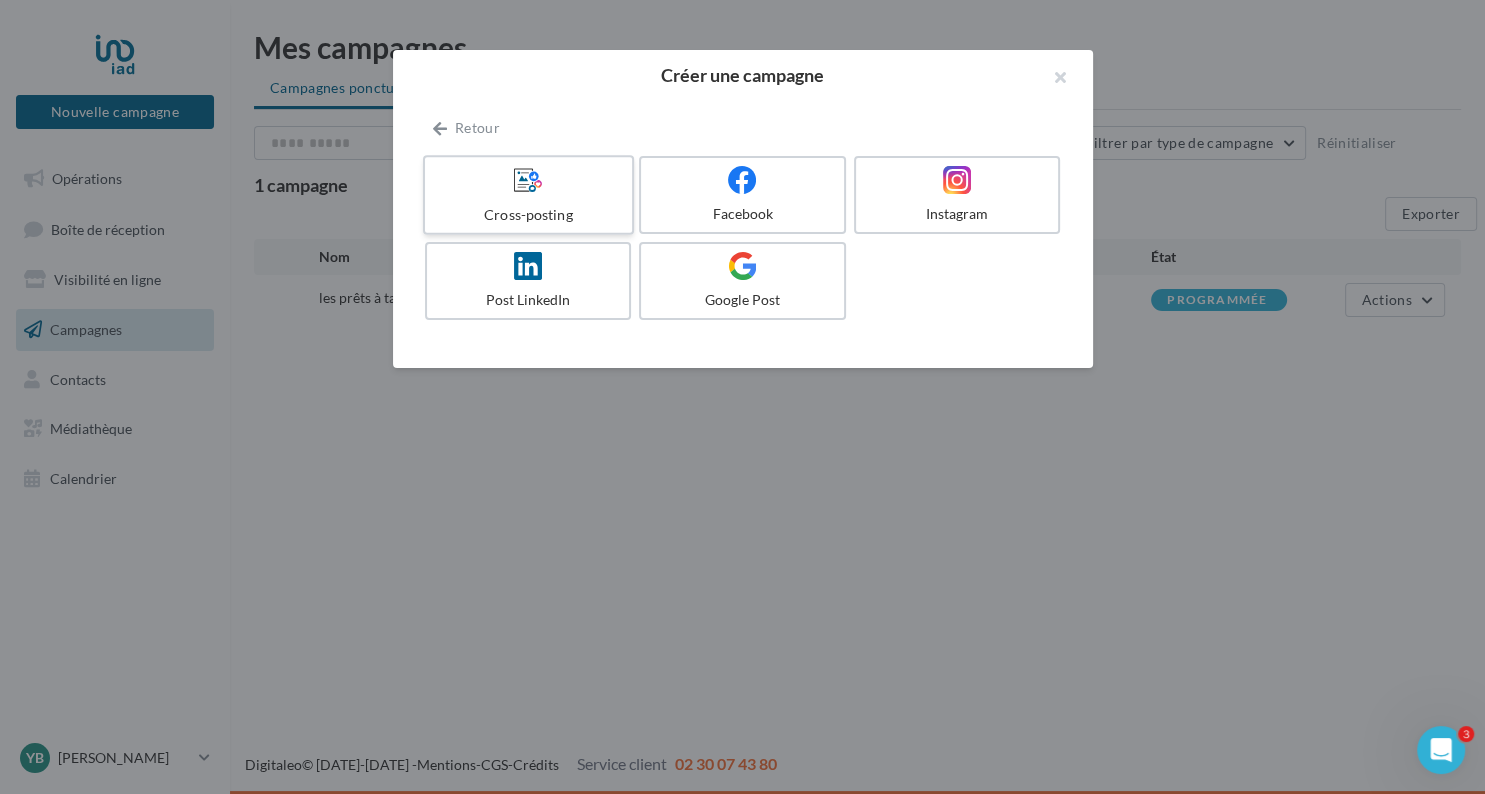 click on "Cross-posting" at bounding box center [528, 214] 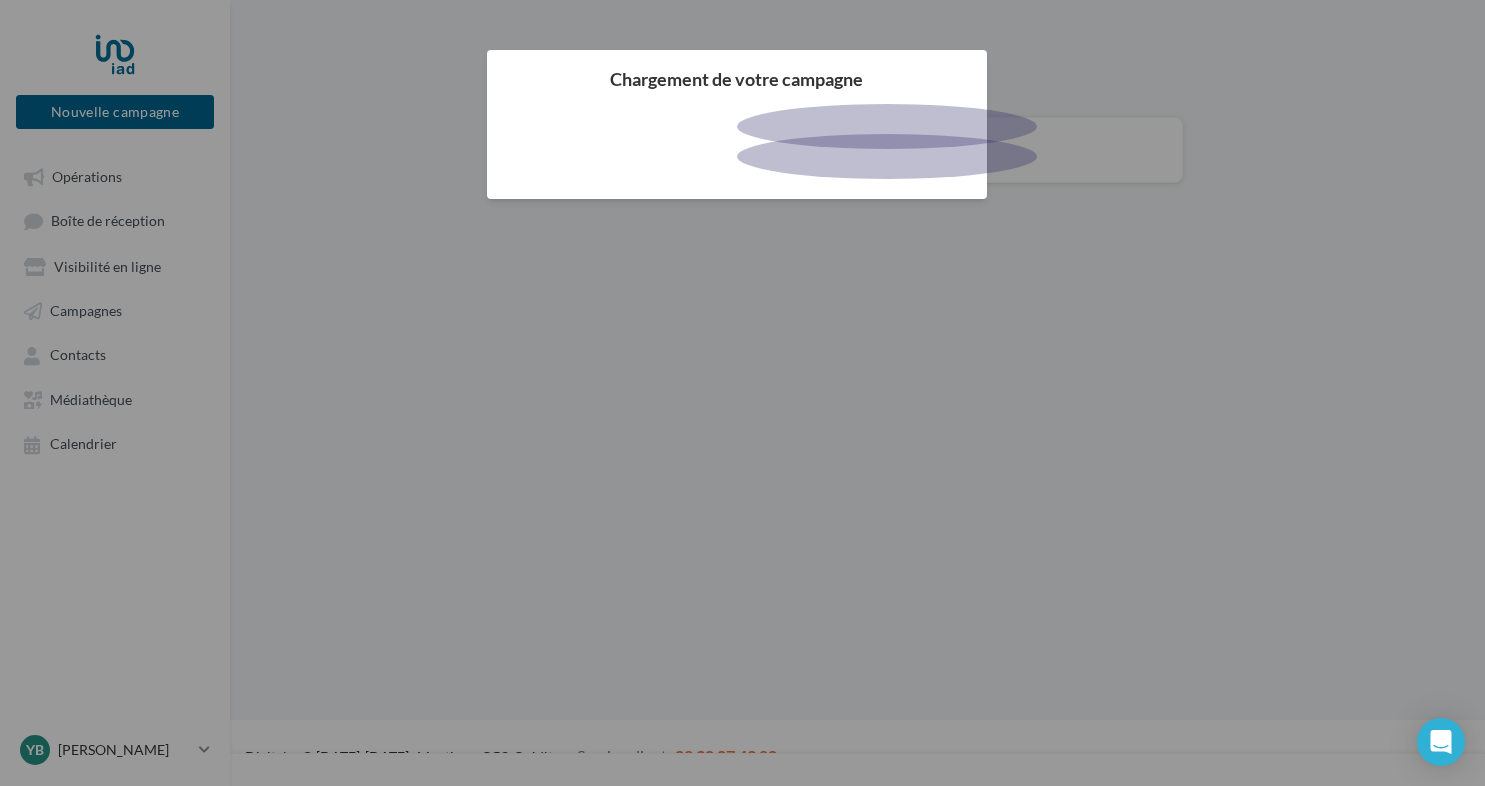 scroll, scrollTop: 0, scrollLeft: 0, axis: both 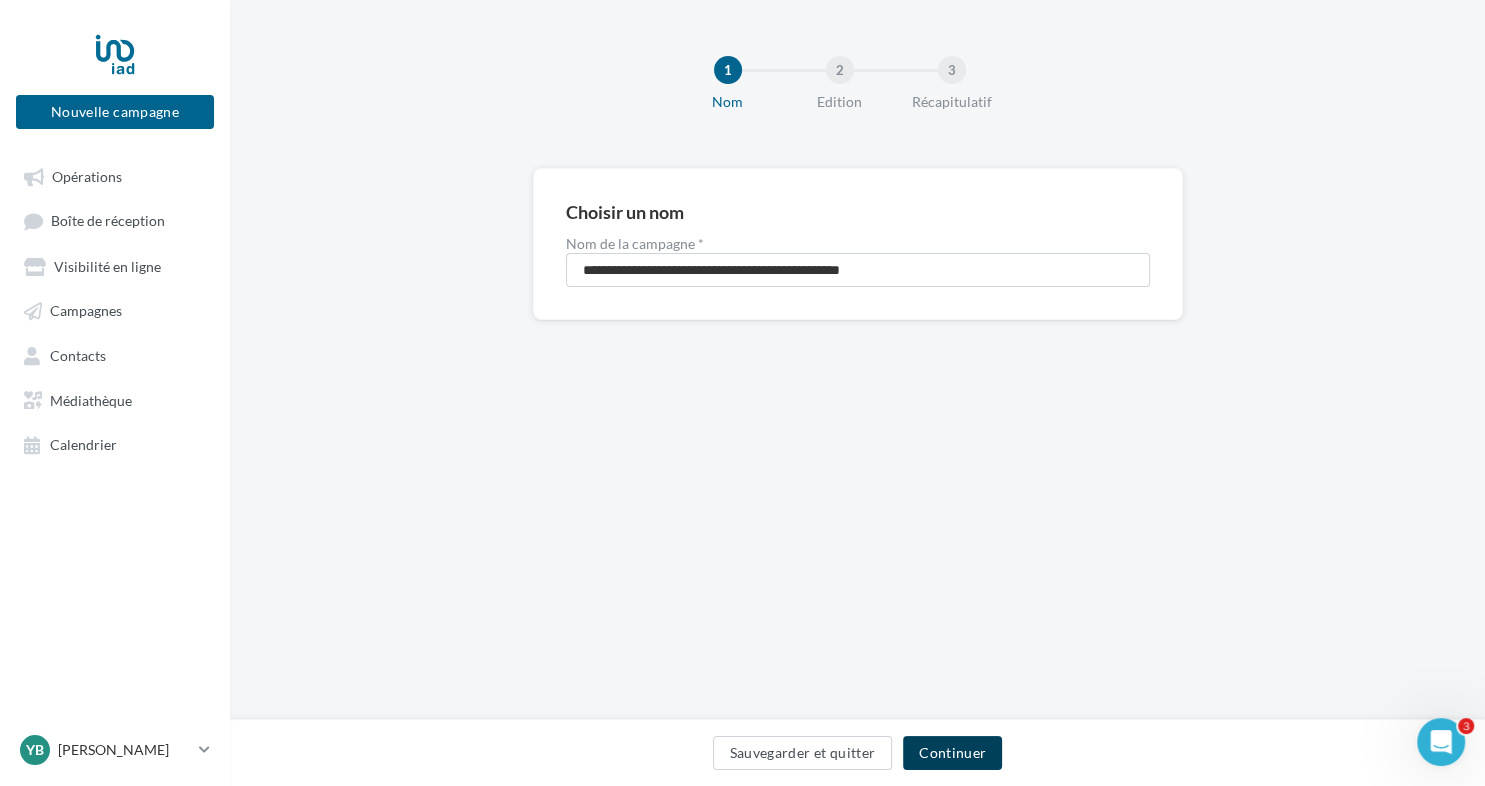 click on "Continuer" at bounding box center (952, 753) 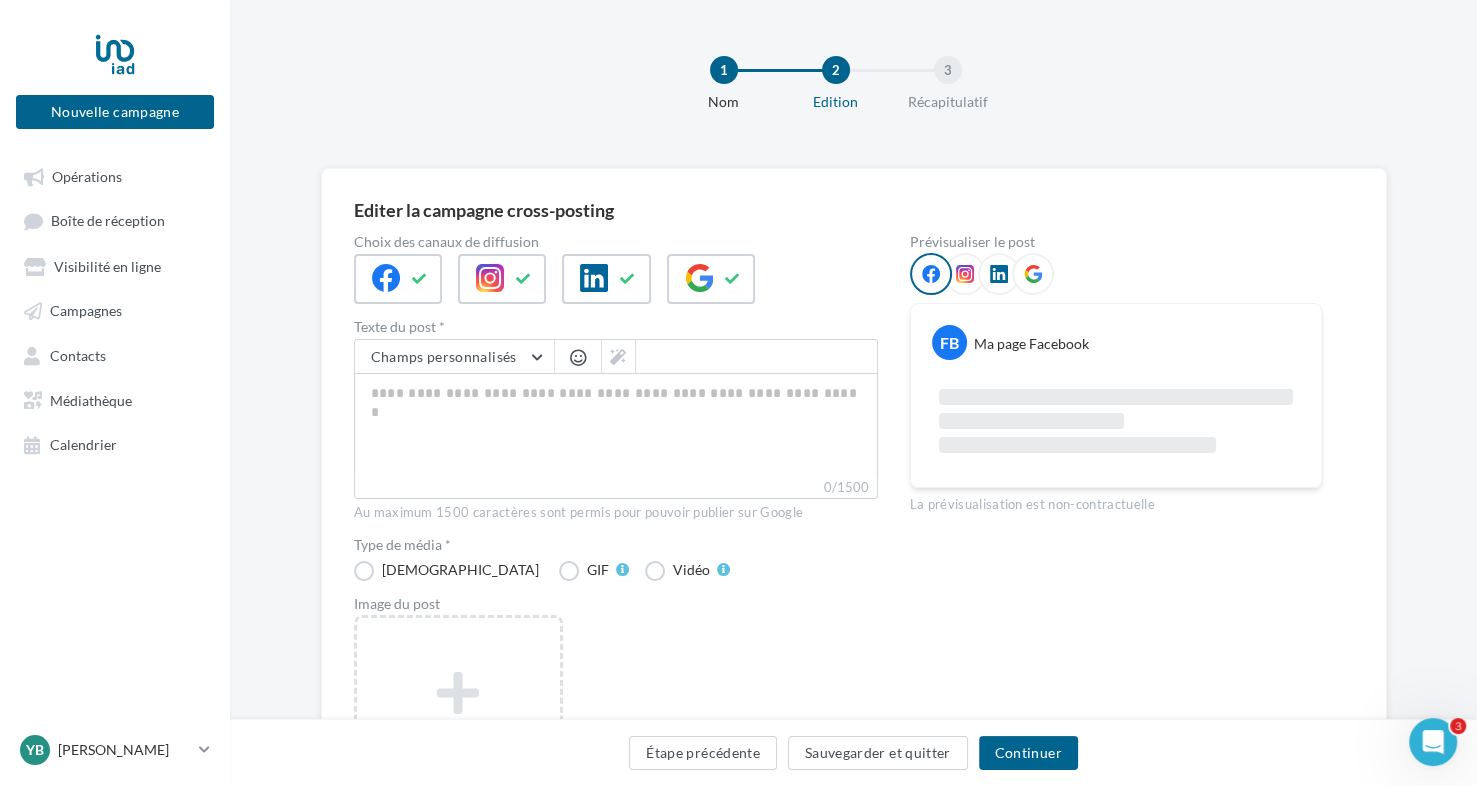 click at bounding box center [554, 287] 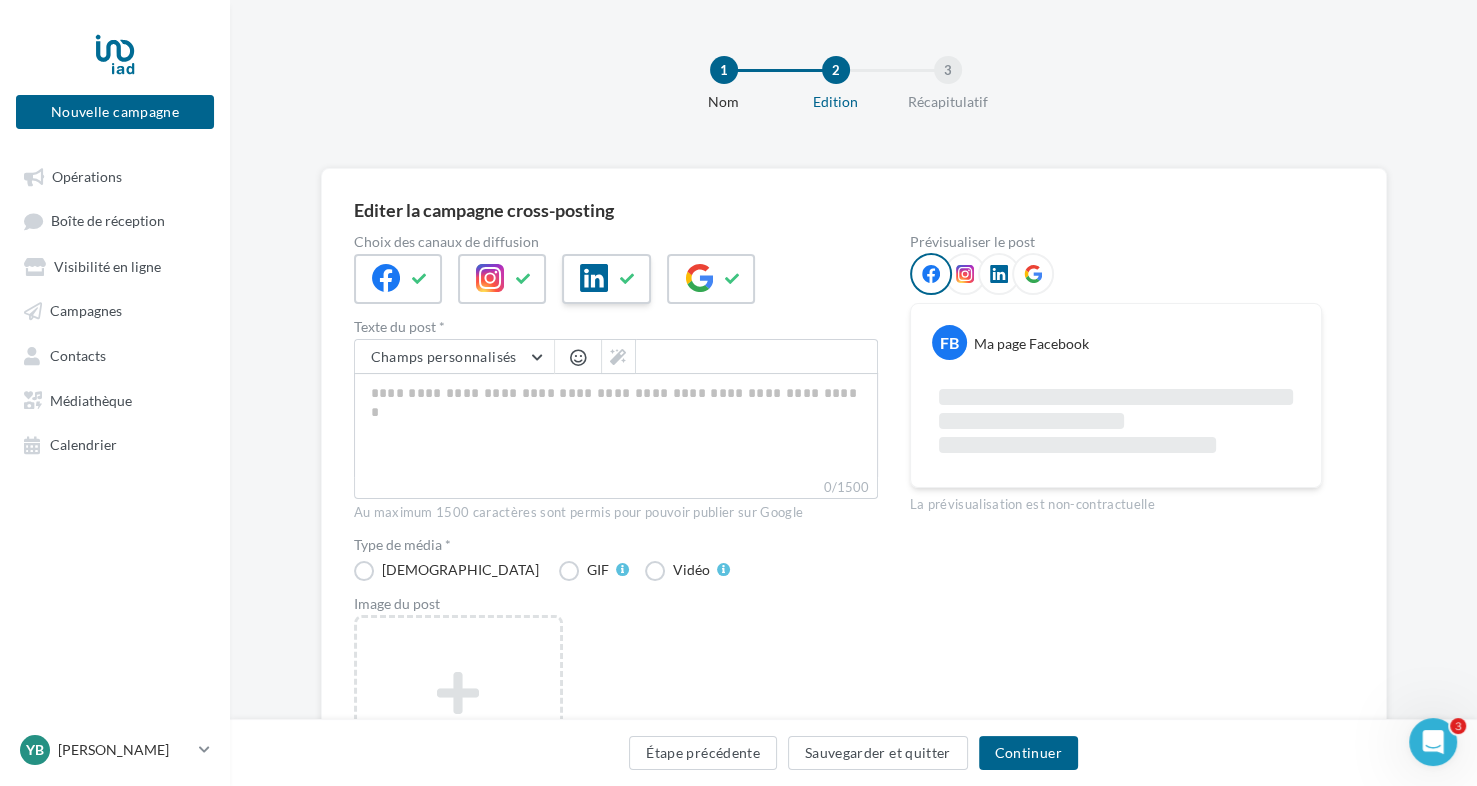 click at bounding box center (606, 279) 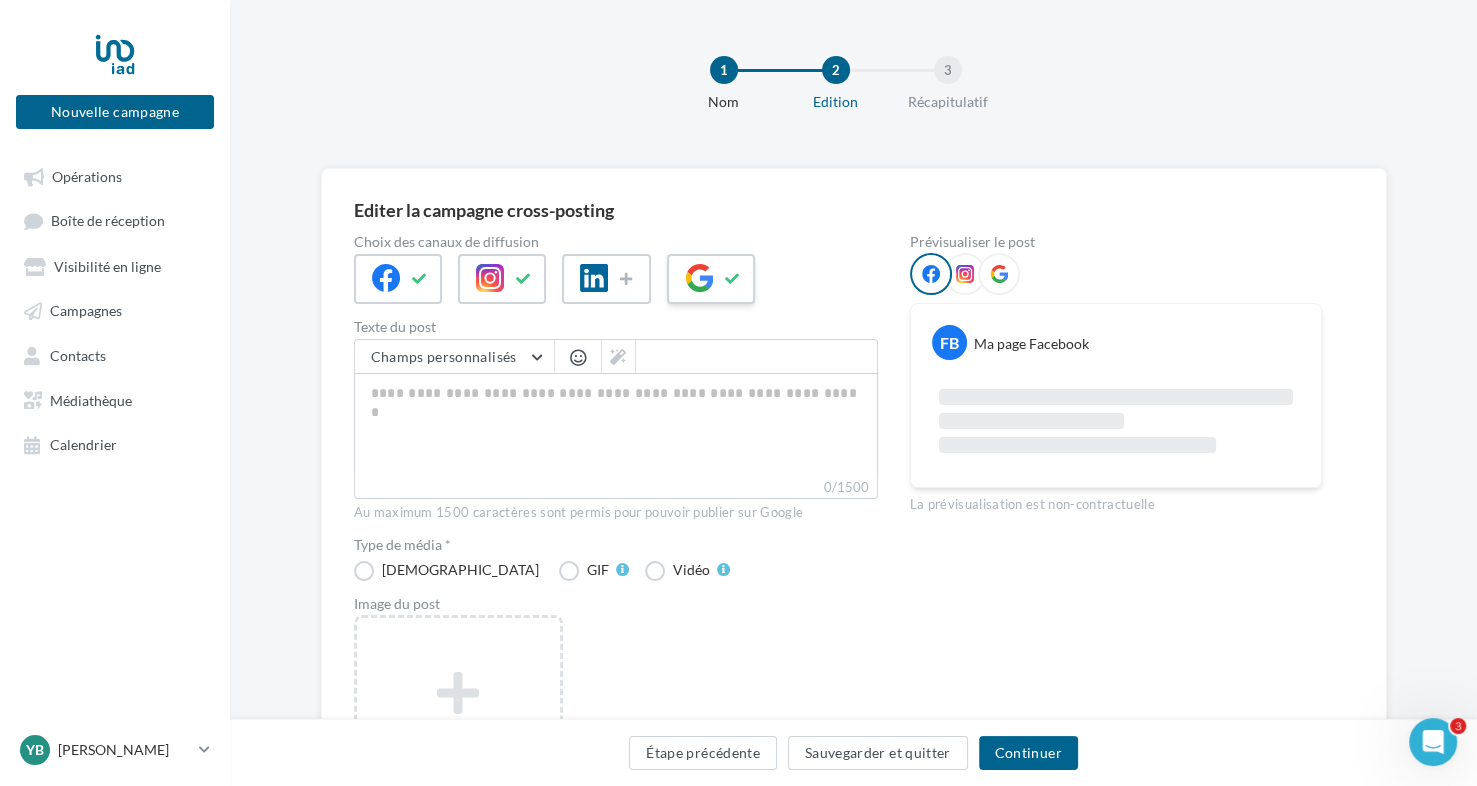 click at bounding box center (711, 279) 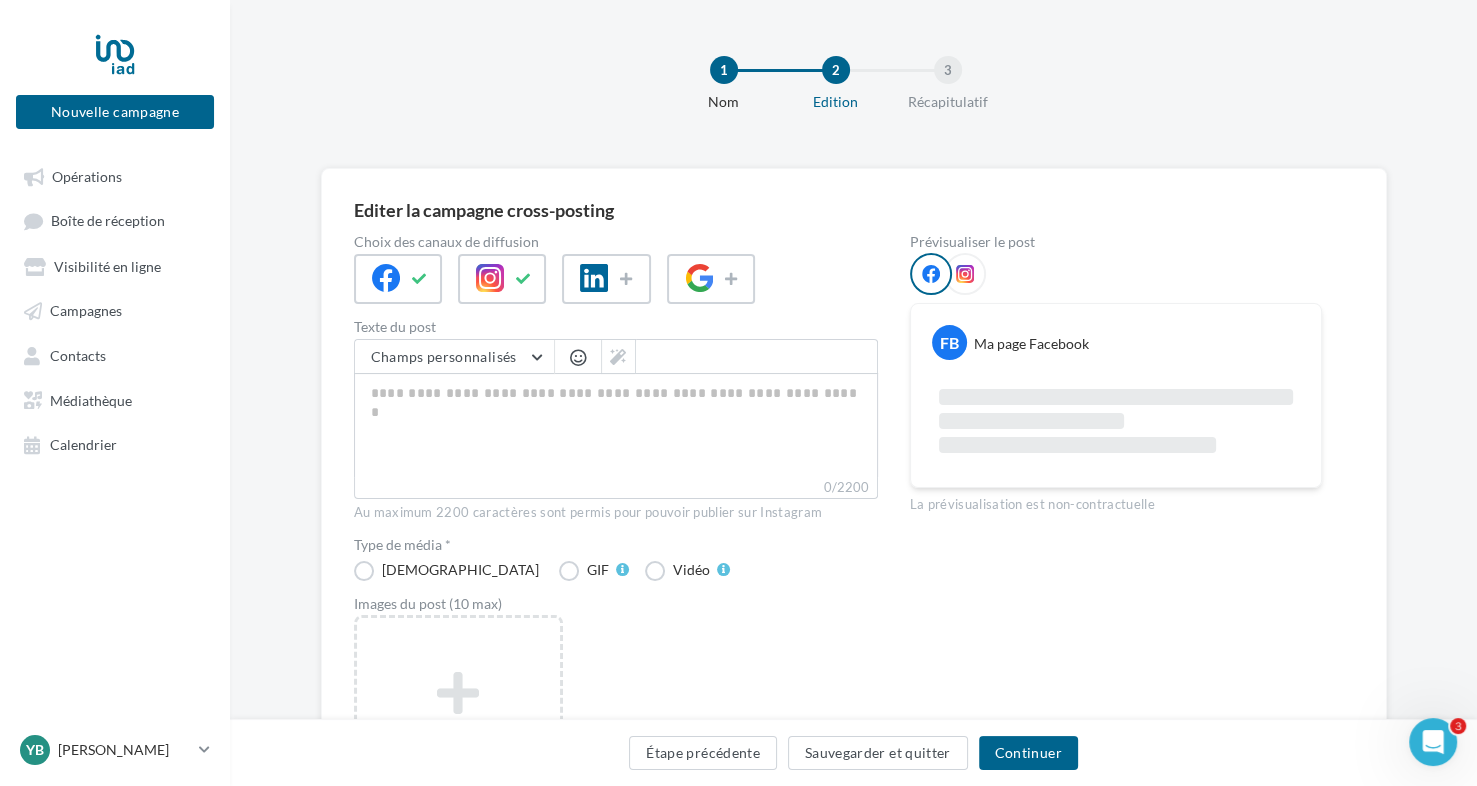 scroll, scrollTop: 251, scrollLeft: 0, axis: vertical 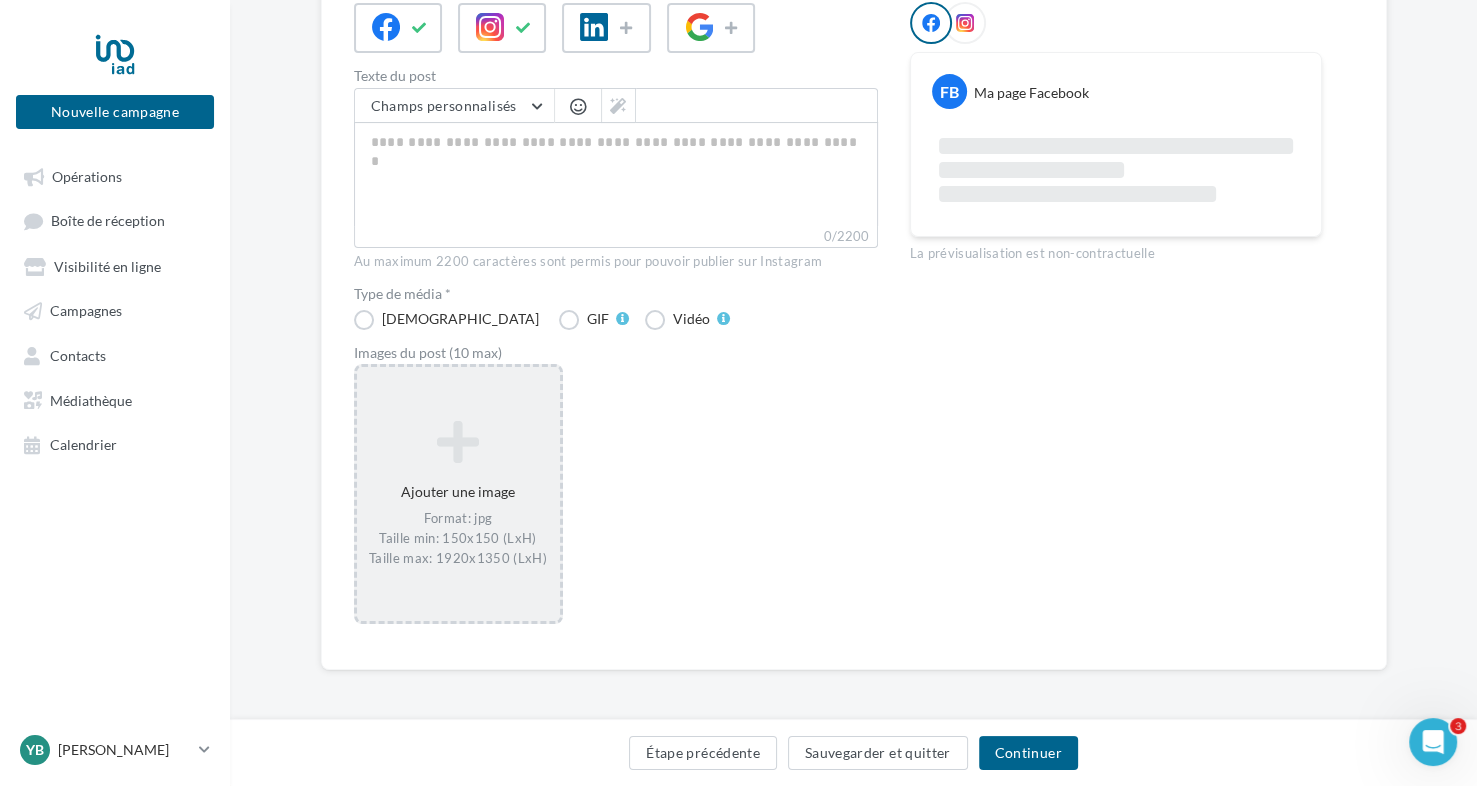 click on "Format: jpg   Taille min: 150x150 (LxH)   Taille max: 1920x1350 (LxH)" at bounding box center (458, 539) 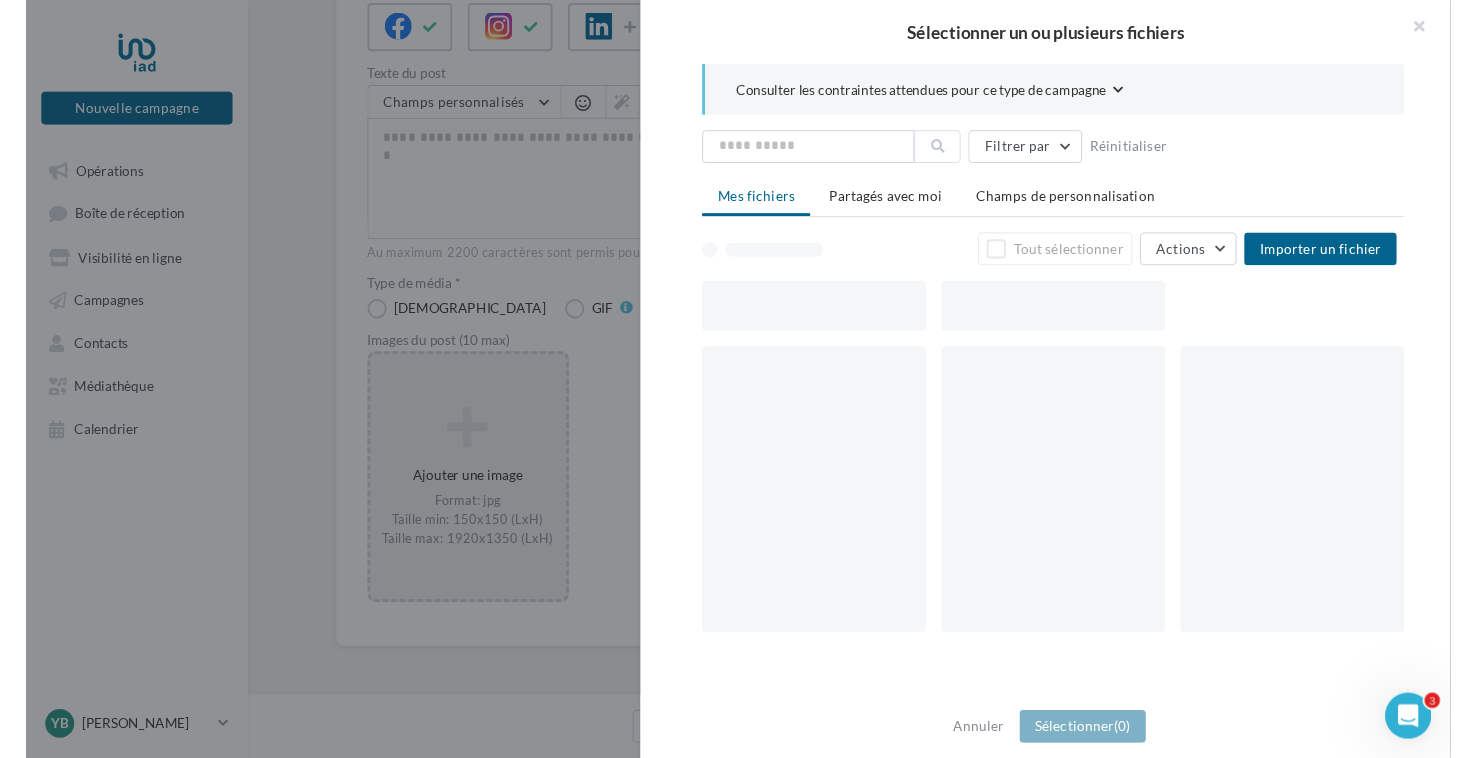 scroll, scrollTop: 243, scrollLeft: 0, axis: vertical 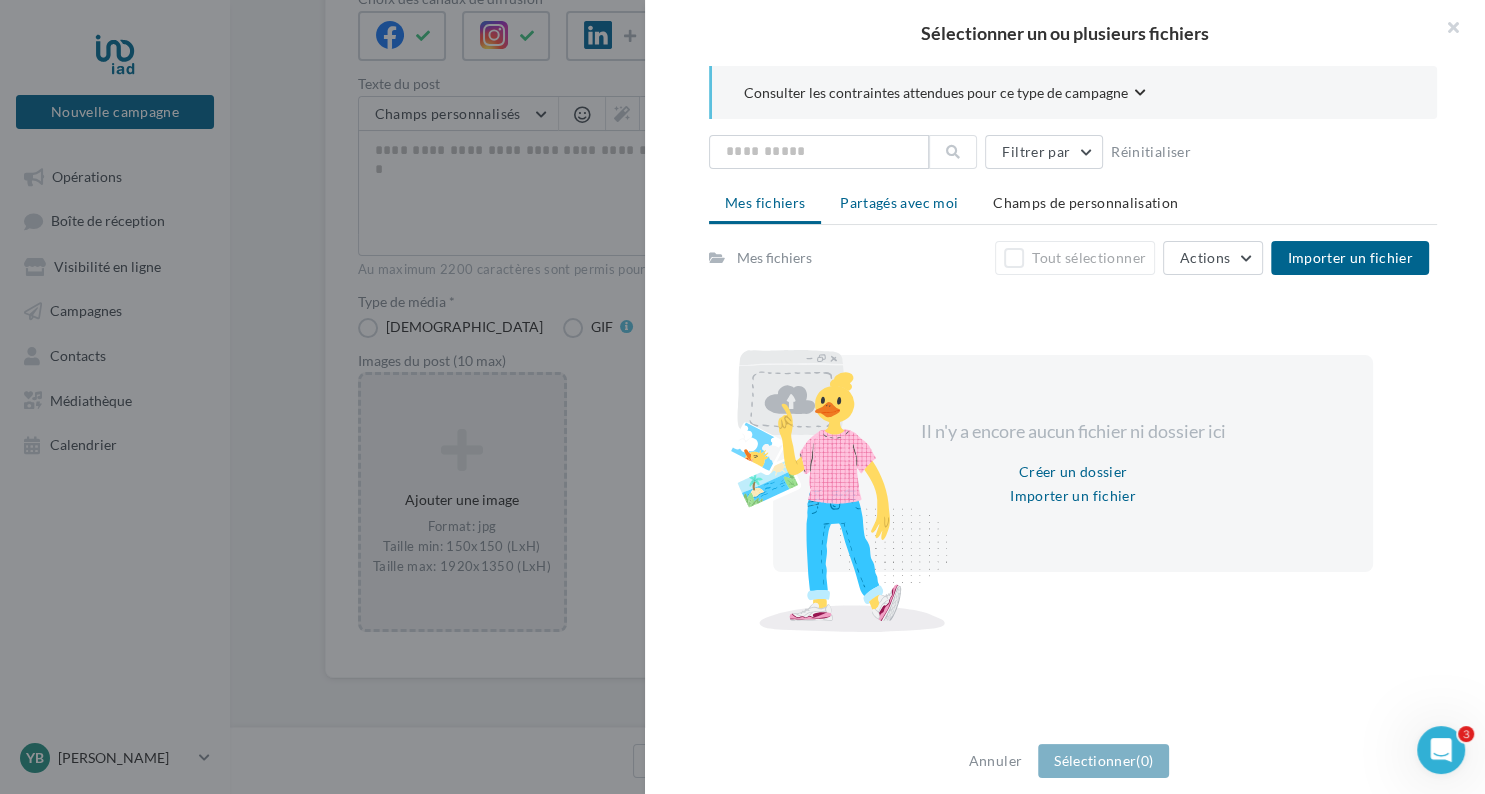 click on "Partagés avec moi" at bounding box center (899, 202) 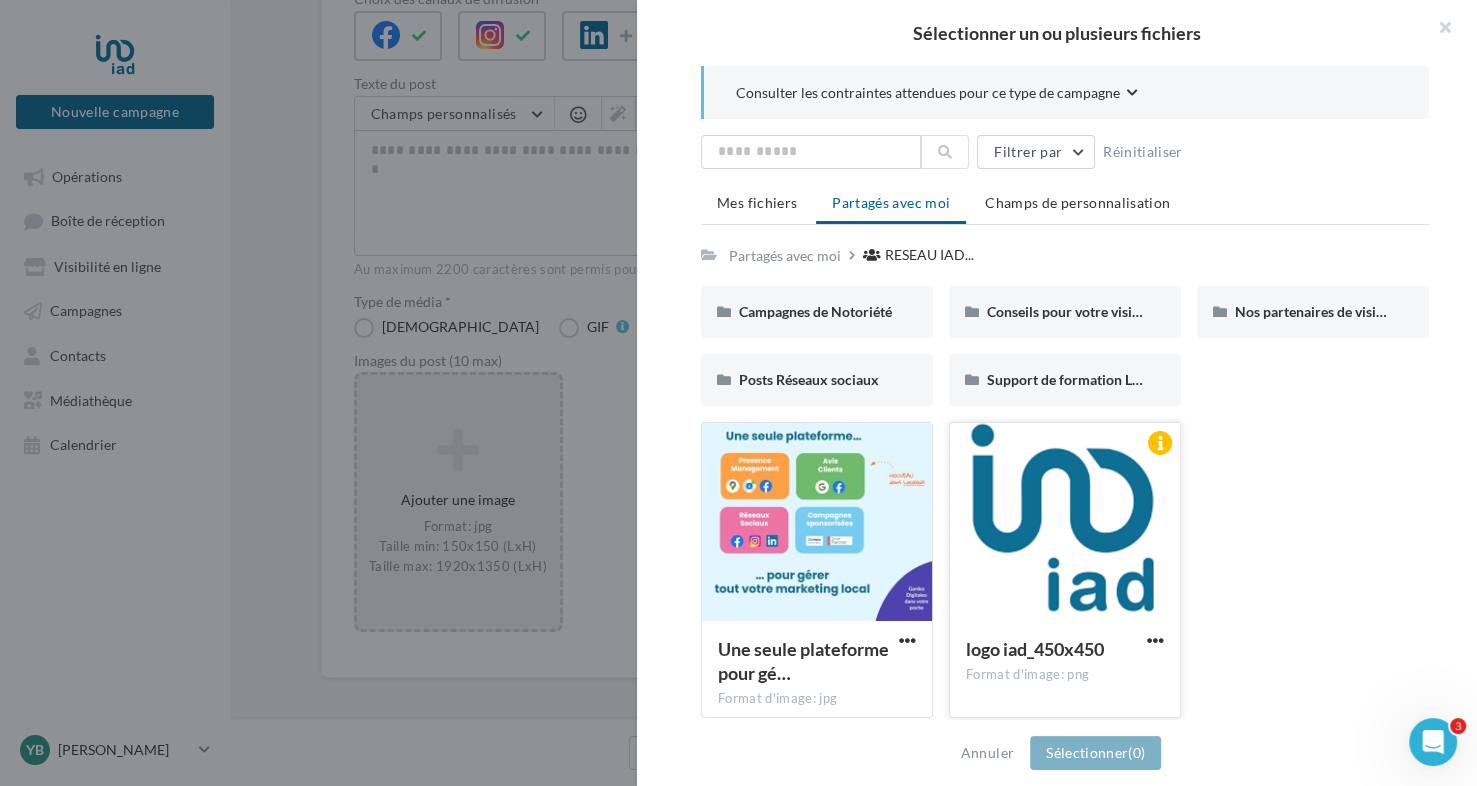 click at bounding box center (1065, 523) 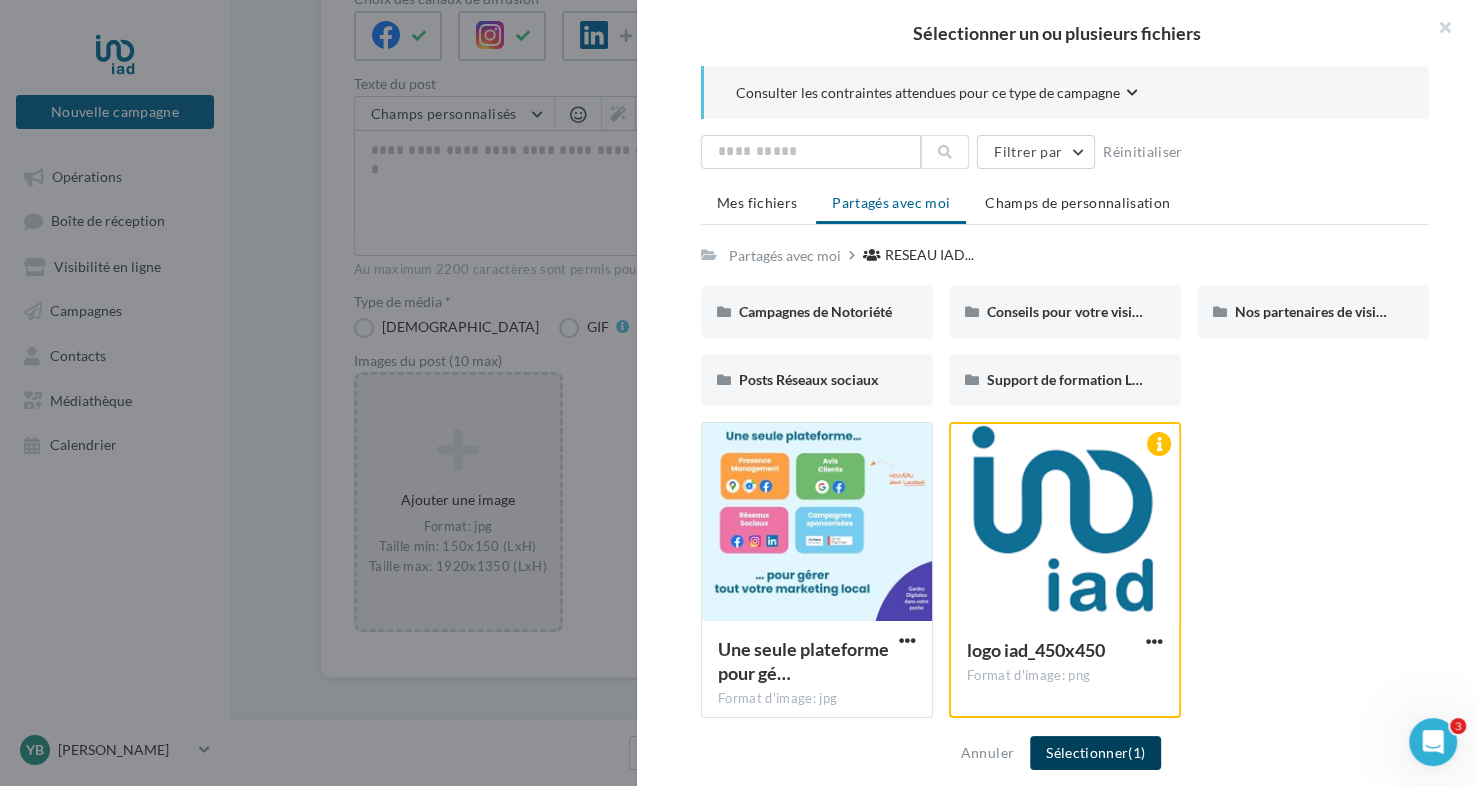 click on "Sélectionner   (1)" at bounding box center (1095, 753) 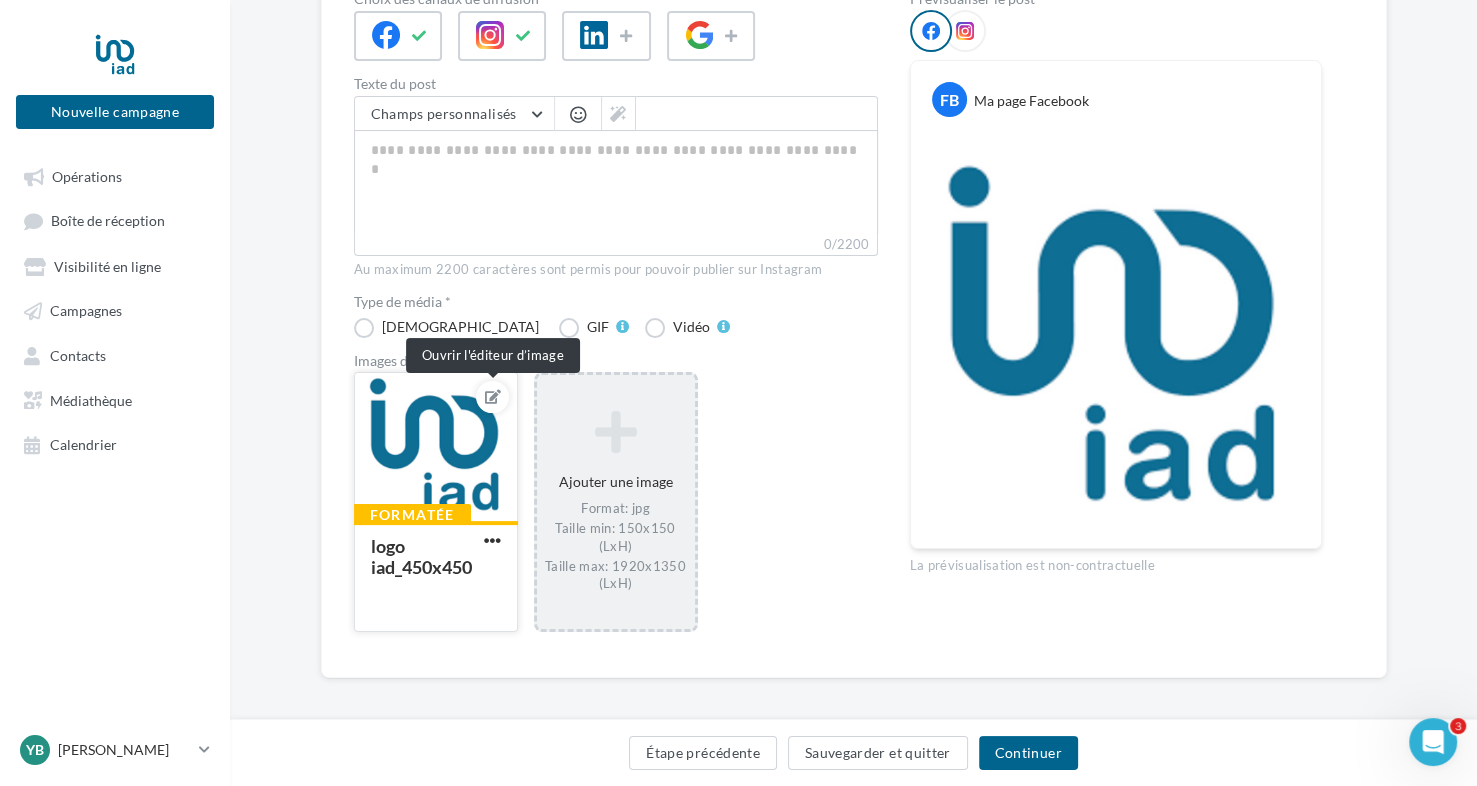 click at bounding box center (493, 397) 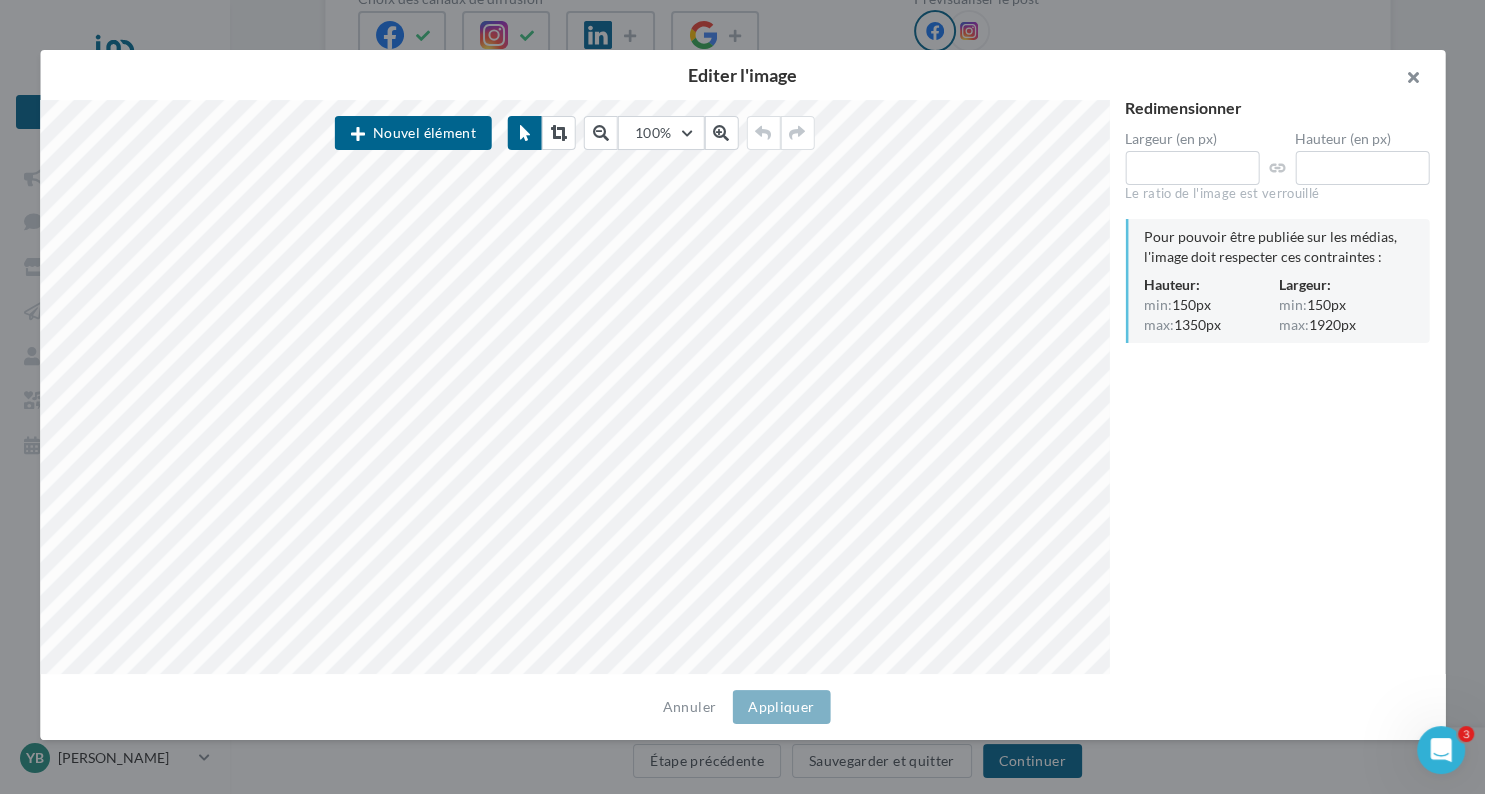 click at bounding box center [1405, 80] 